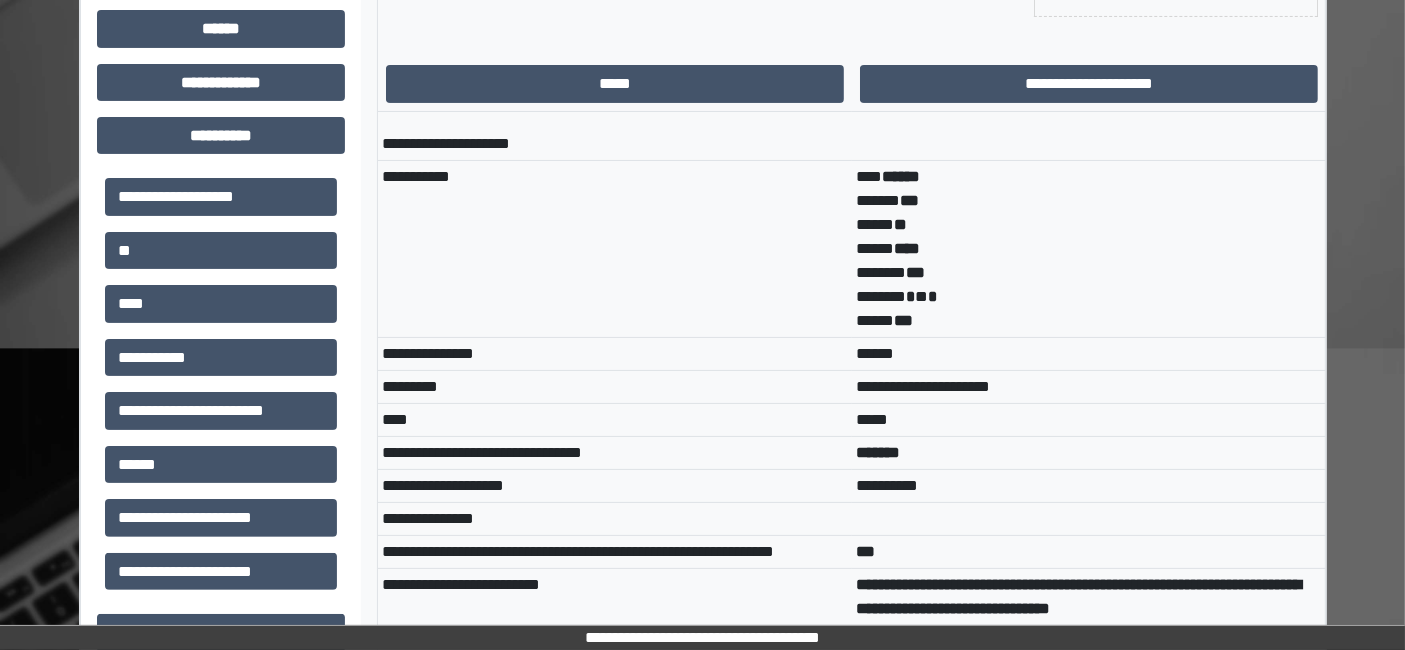 scroll, scrollTop: 0, scrollLeft: 0, axis: both 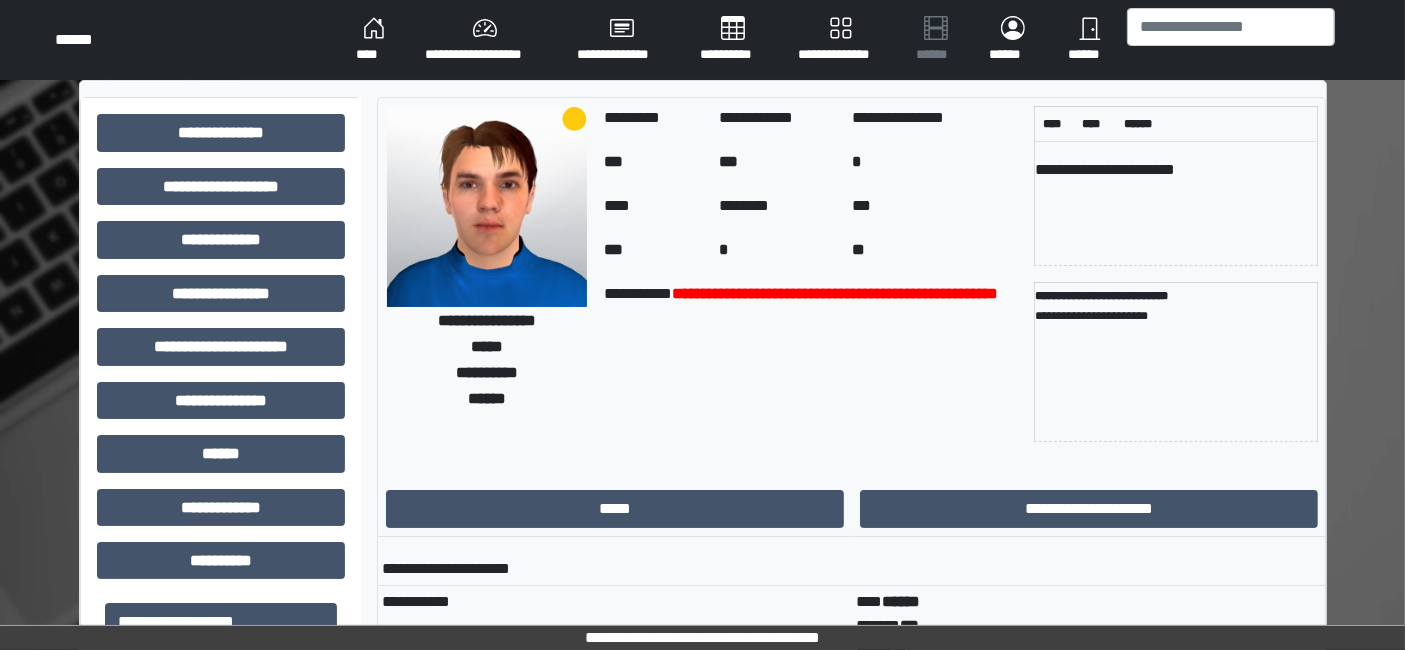click on "****" at bounding box center [374, 40] 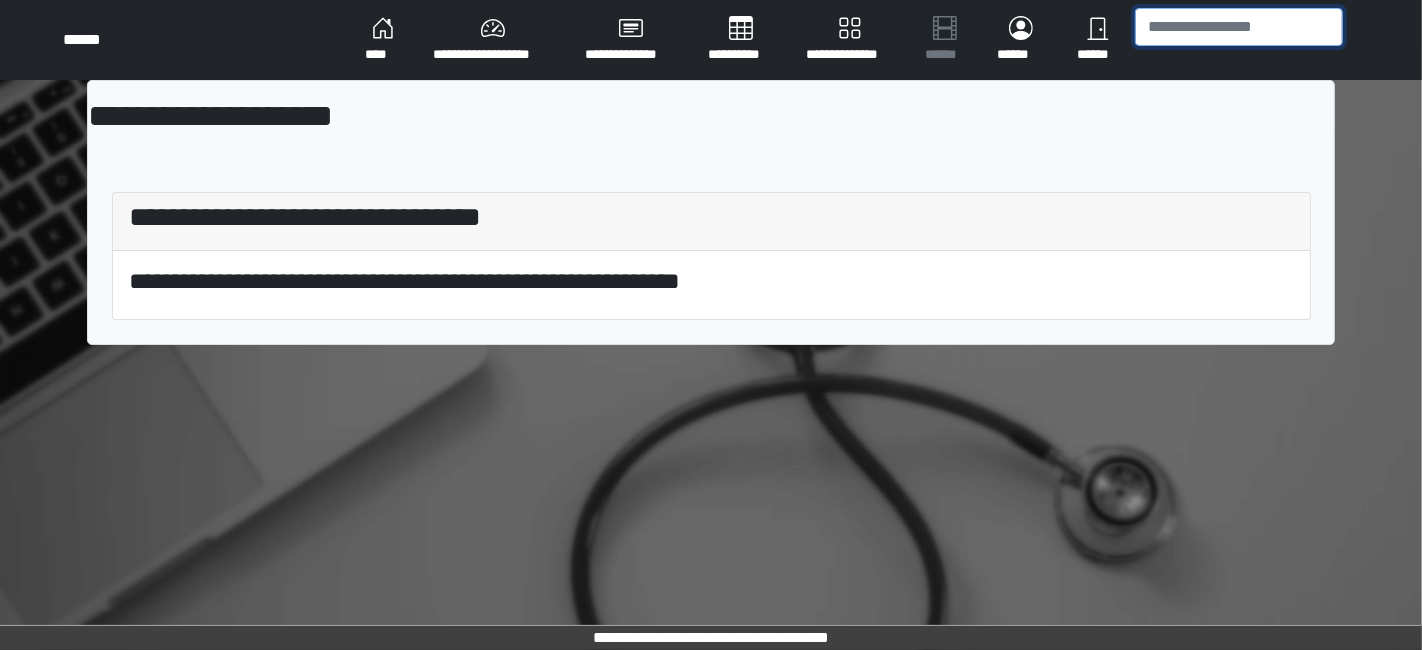 click at bounding box center [1239, 27] 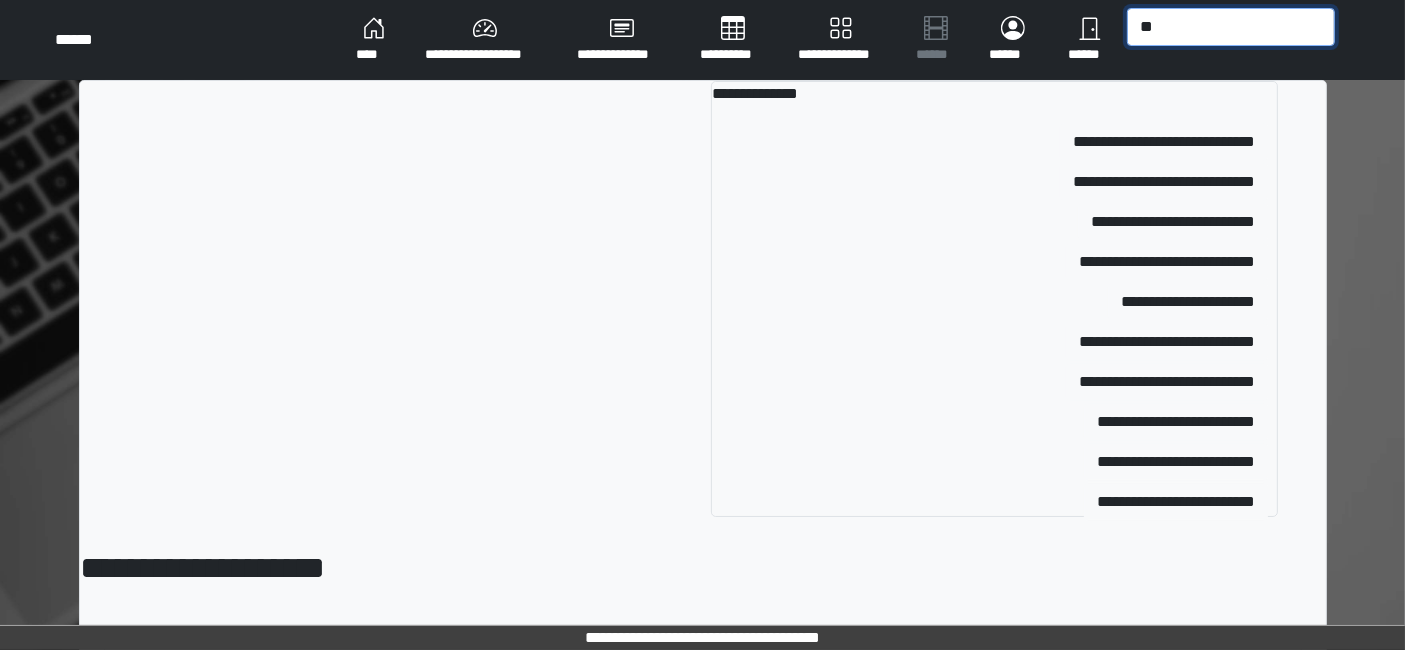 type on "*" 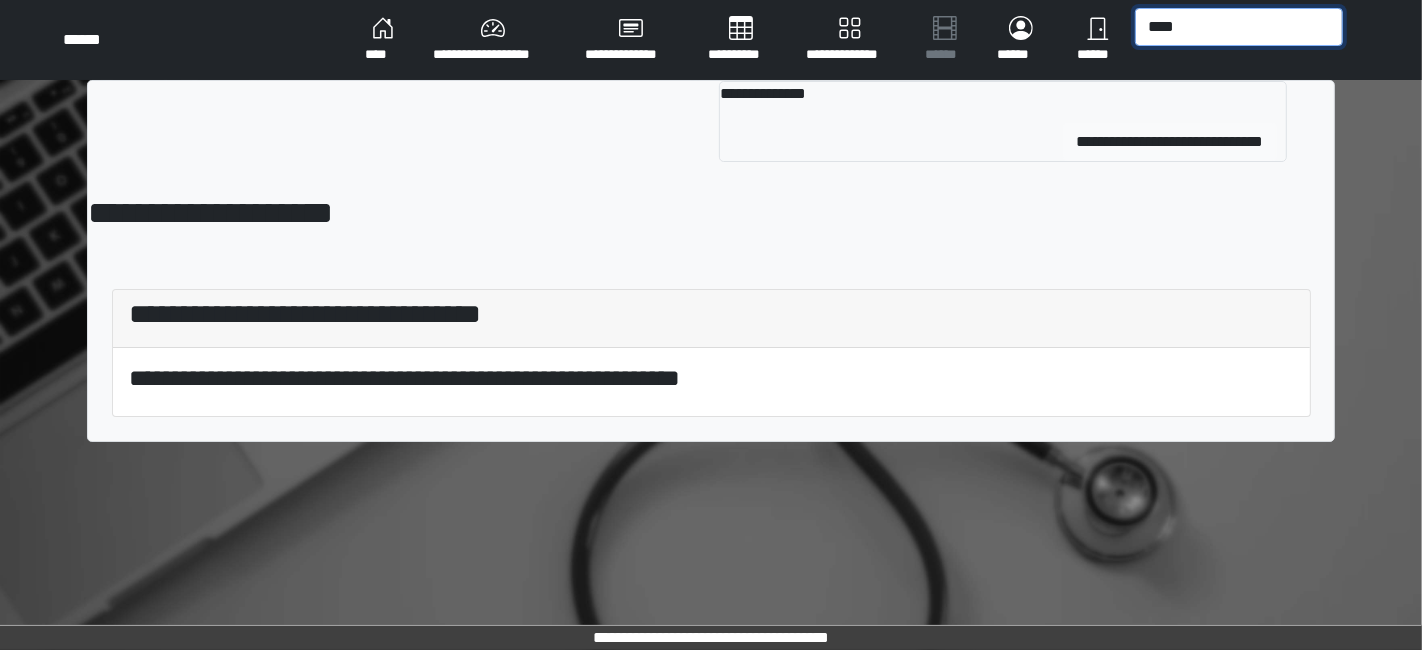 type on "****" 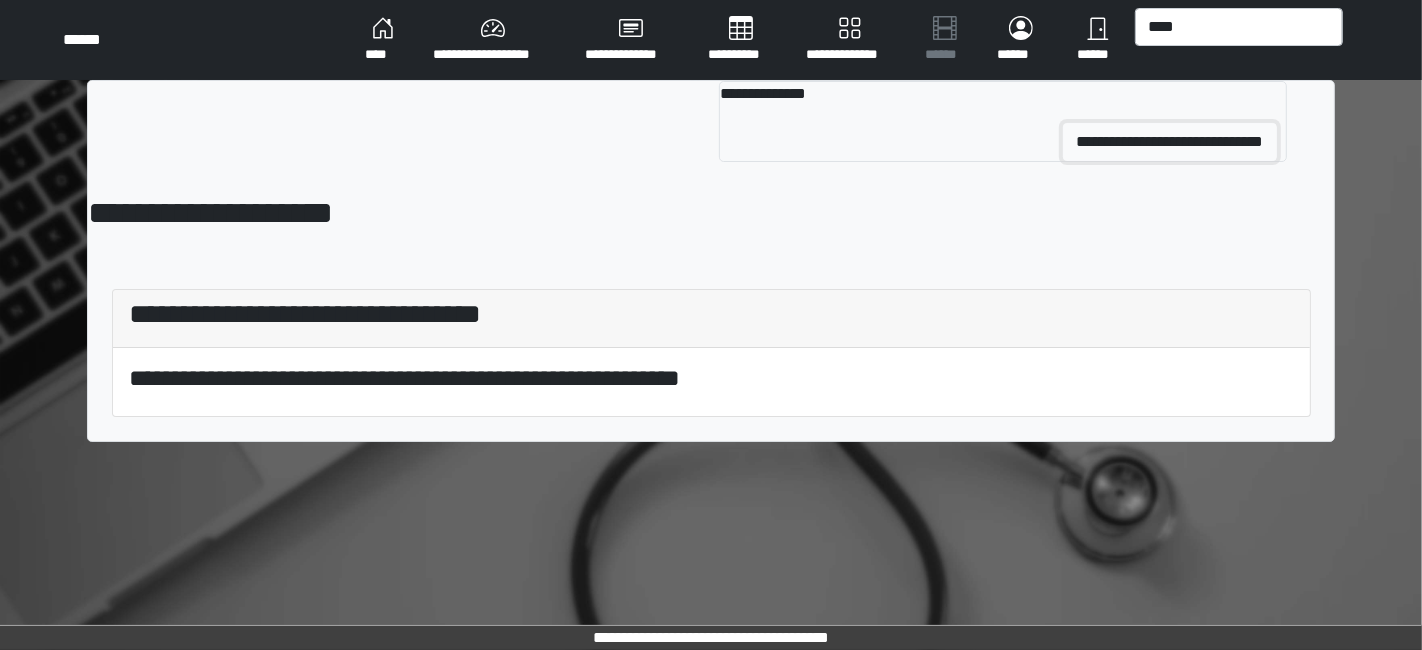 click on "**********" at bounding box center (1170, 142) 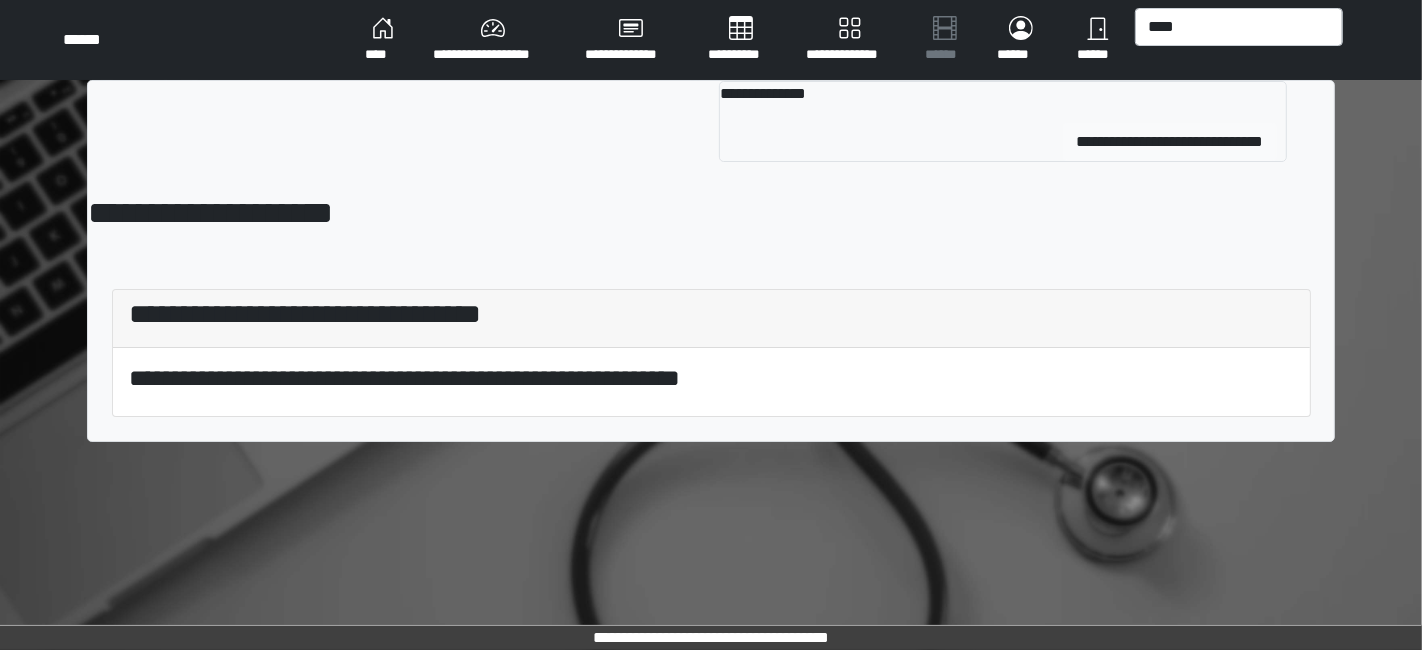 type 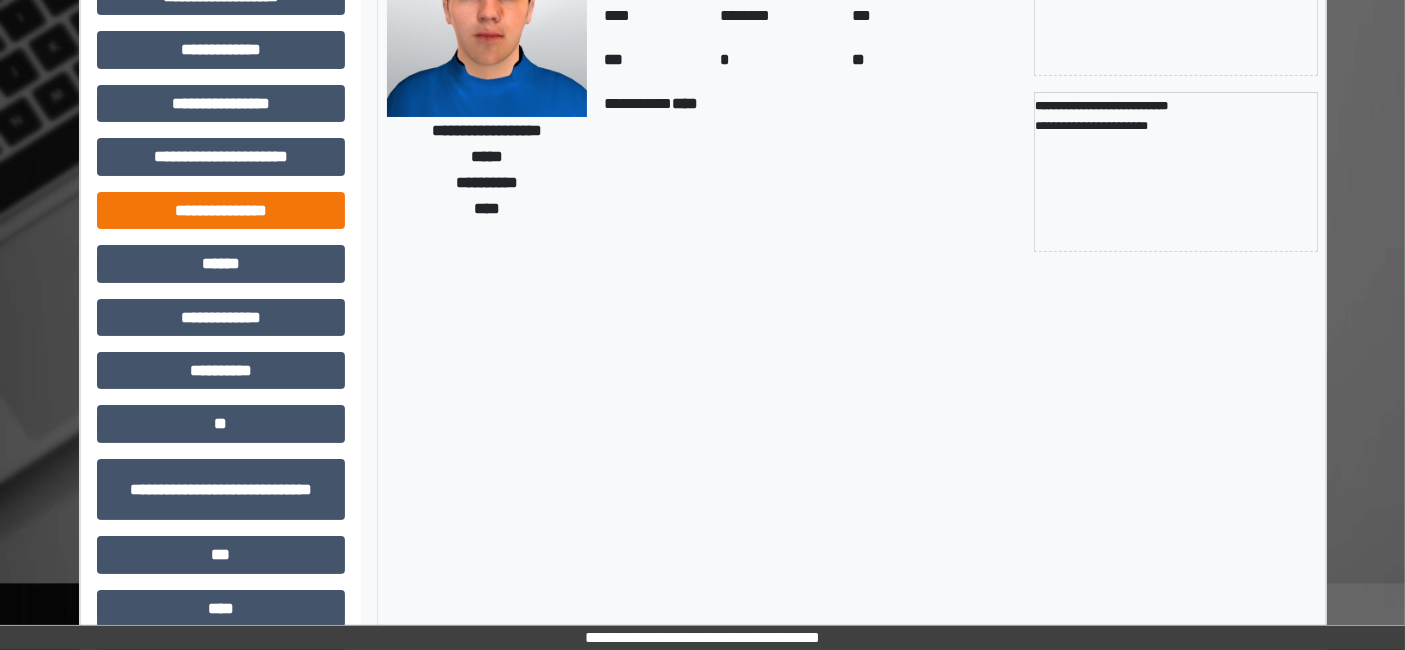 scroll, scrollTop: 191, scrollLeft: 0, axis: vertical 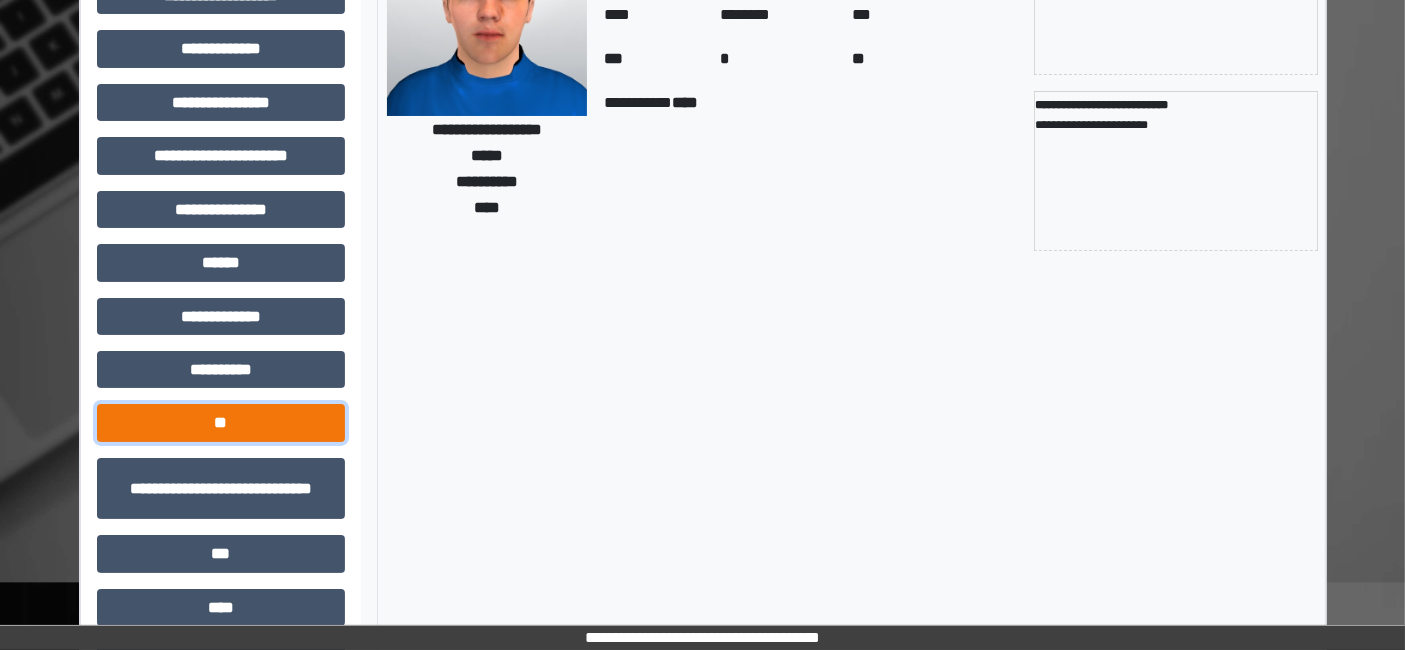 click on "**" at bounding box center (221, 422) 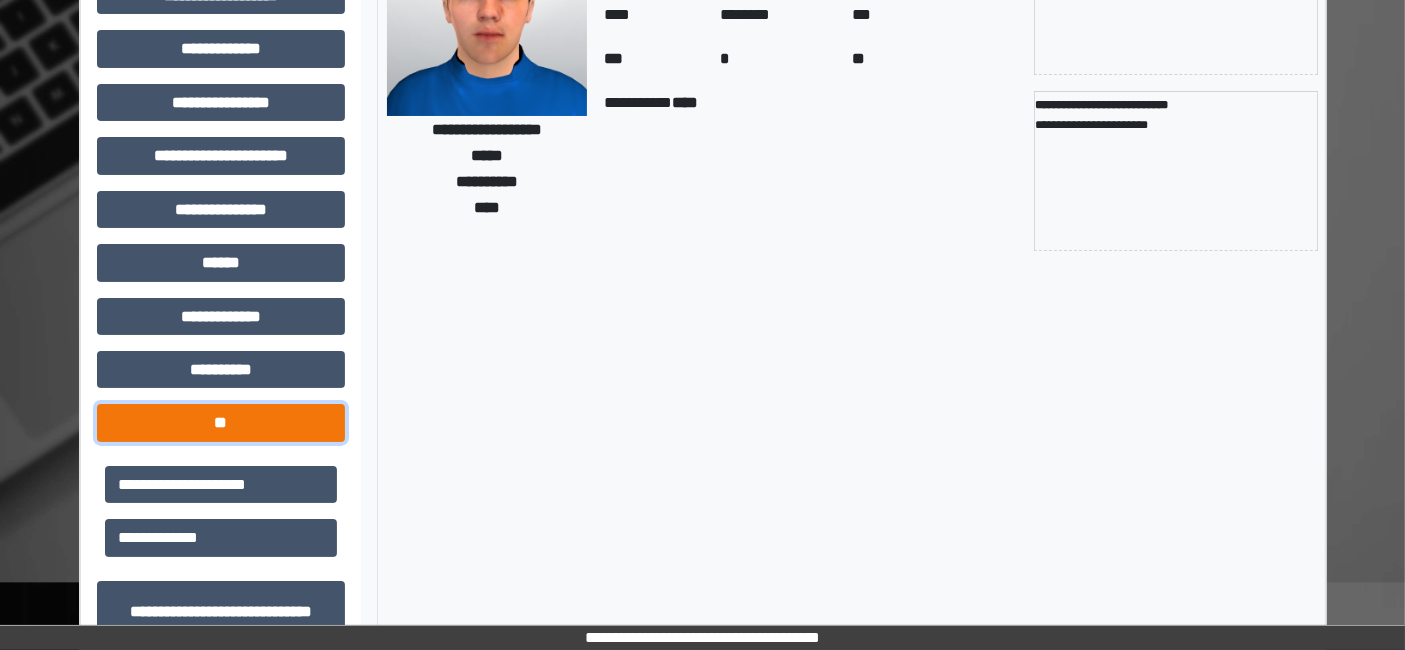 scroll, scrollTop: 392, scrollLeft: 0, axis: vertical 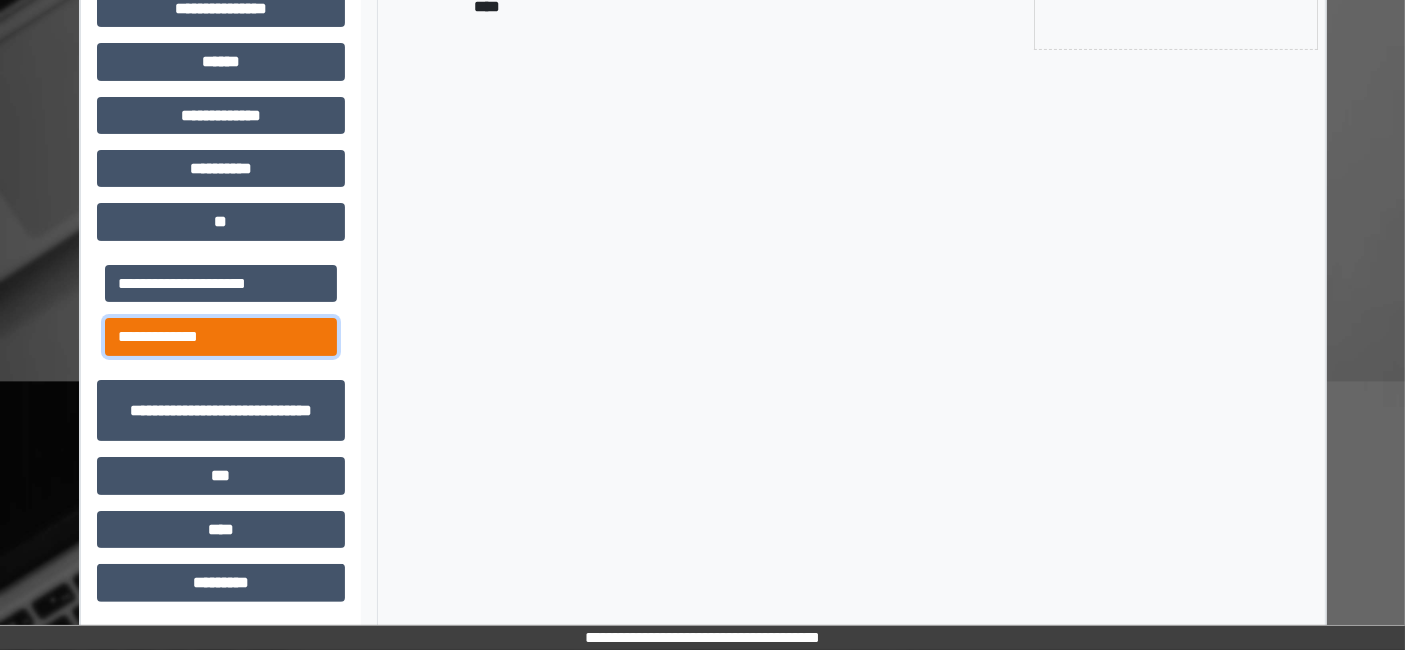 click on "**********" at bounding box center (221, 336) 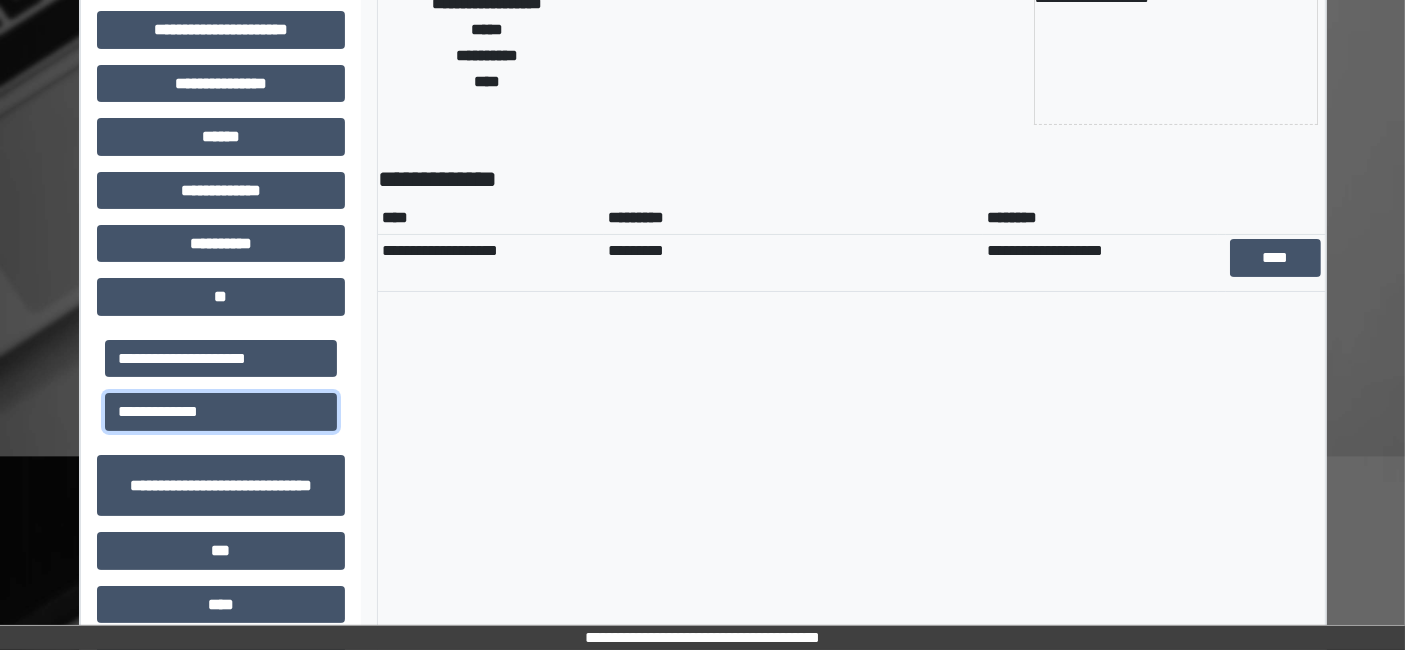 scroll, scrollTop: 316, scrollLeft: 0, axis: vertical 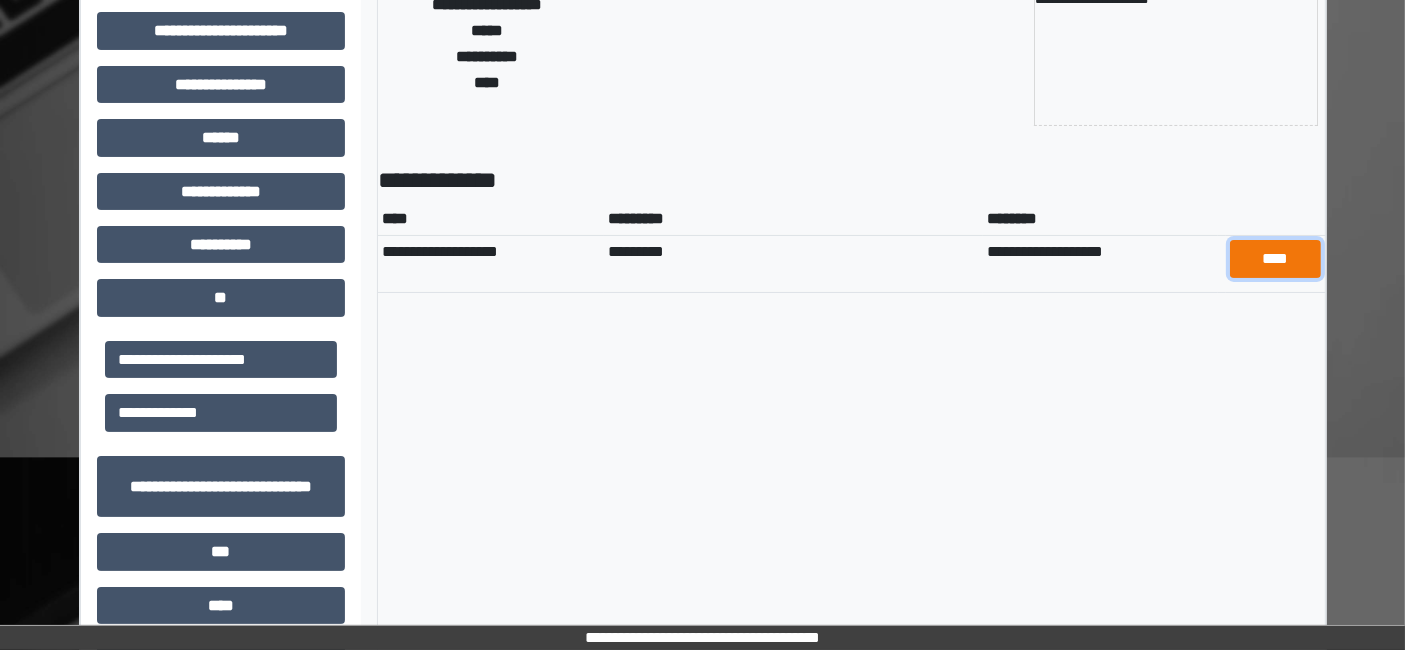 click on "****" at bounding box center [1275, 258] 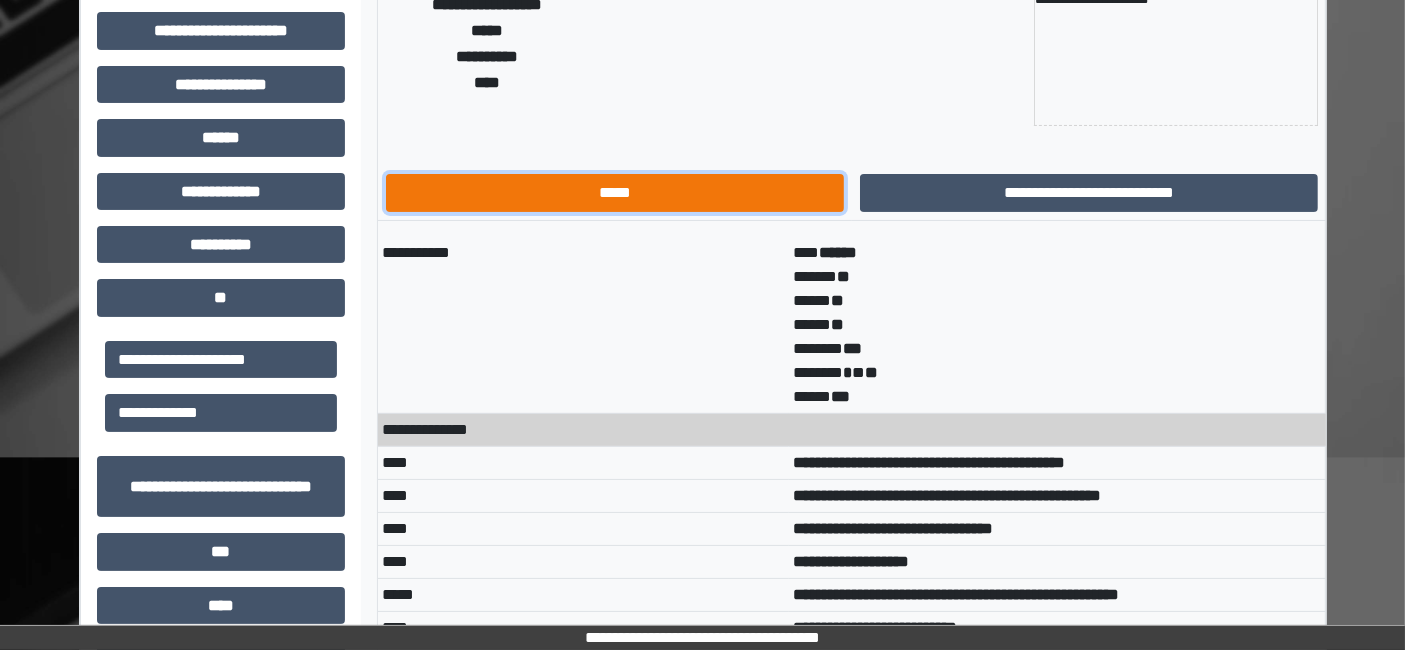 click on "*****" at bounding box center (615, 192) 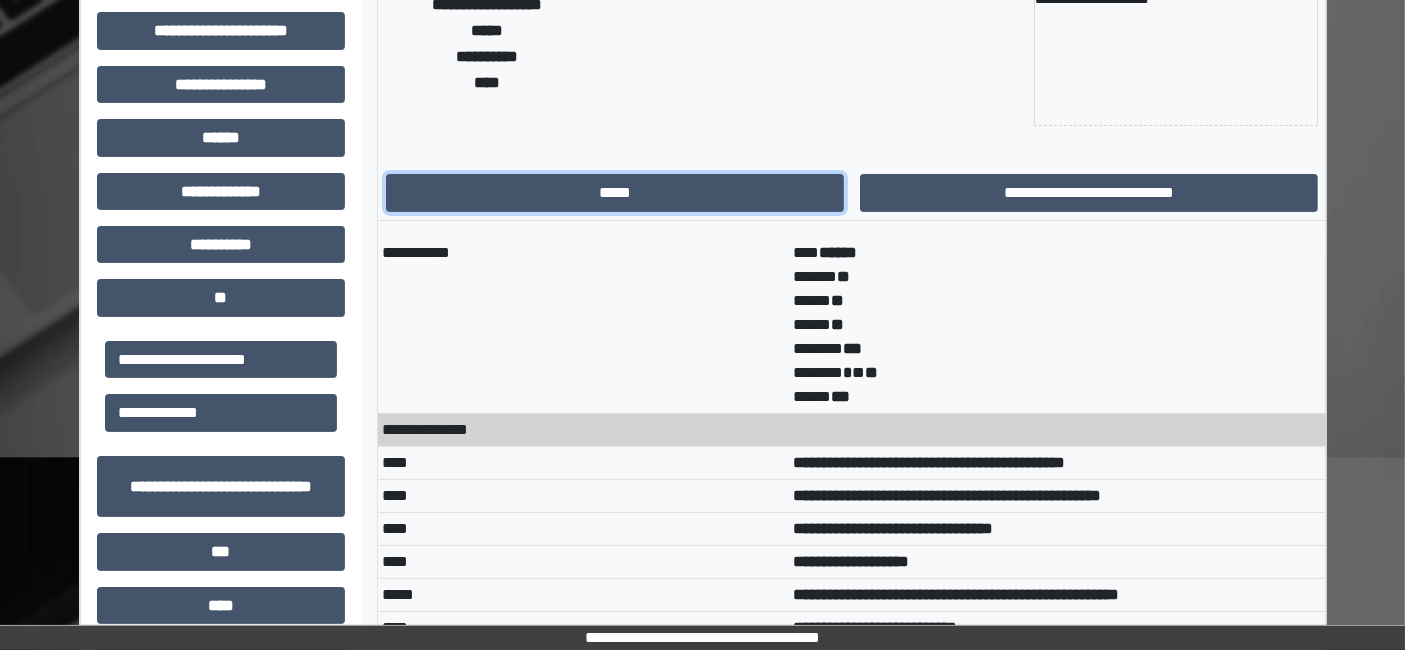 scroll, scrollTop: 0, scrollLeft: 0, axis: both 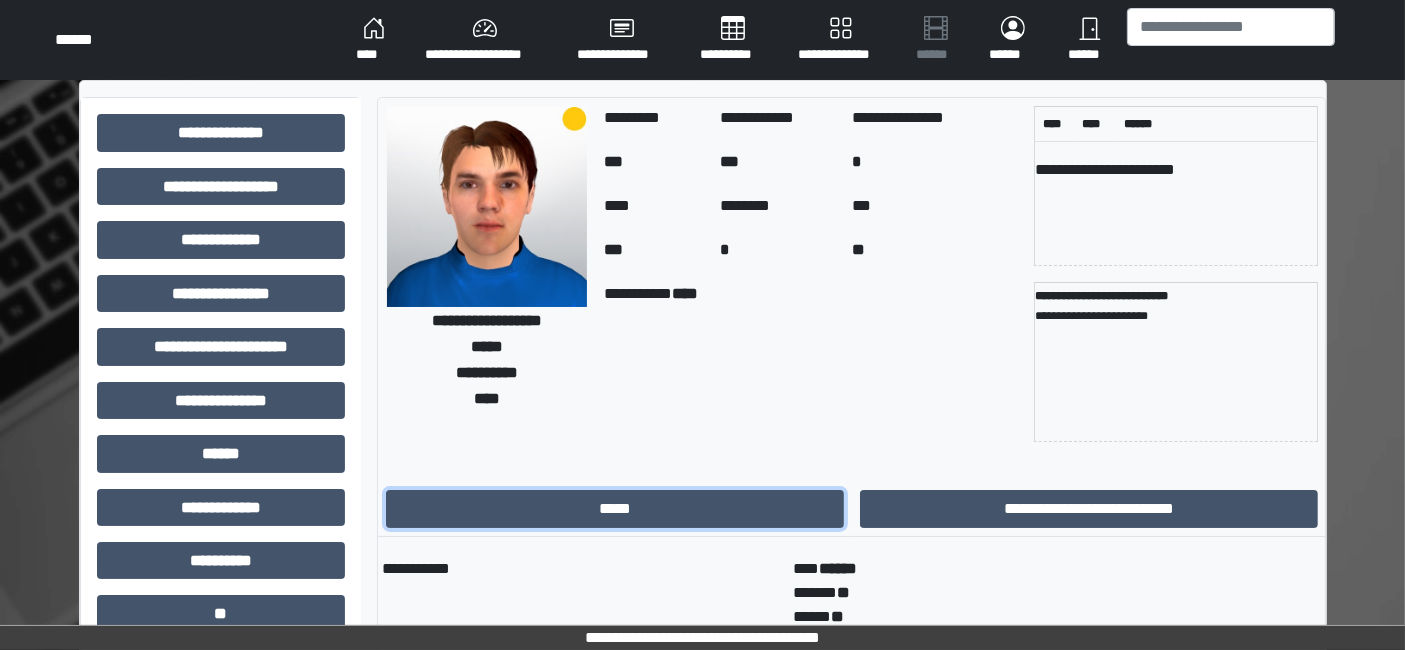 type 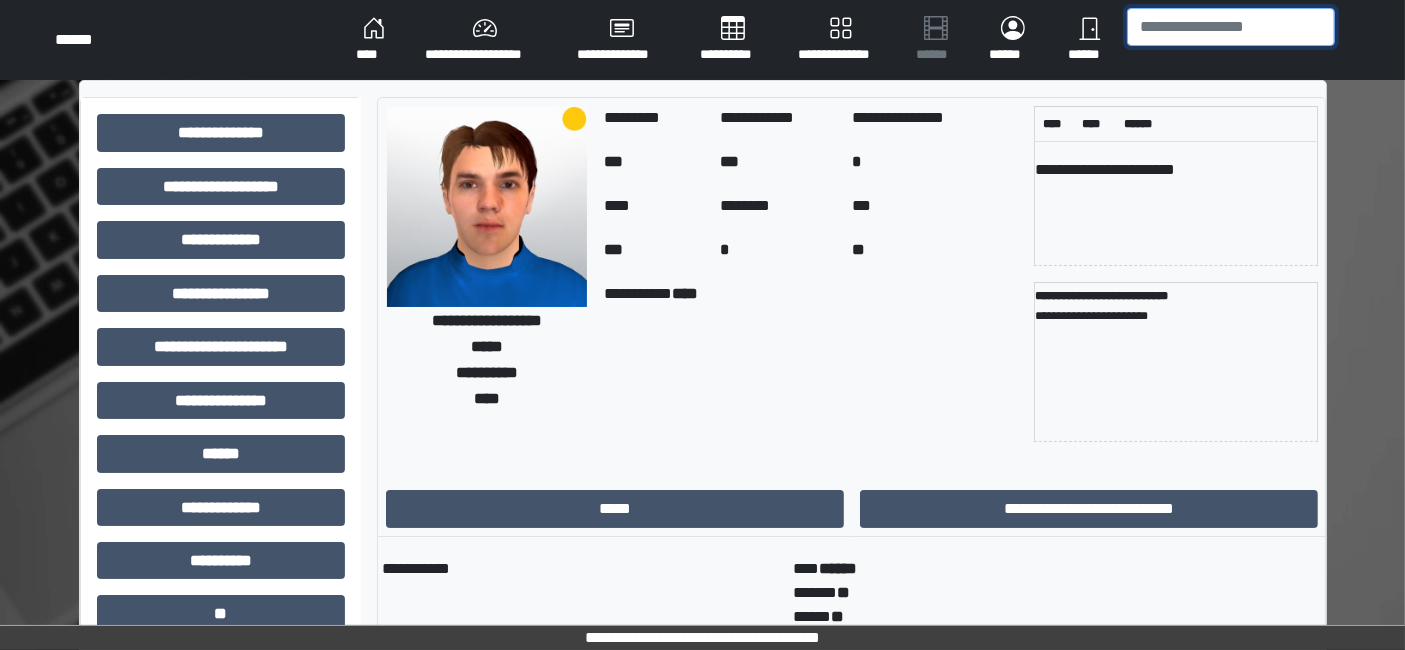 click at bounding box center [1231, 27] 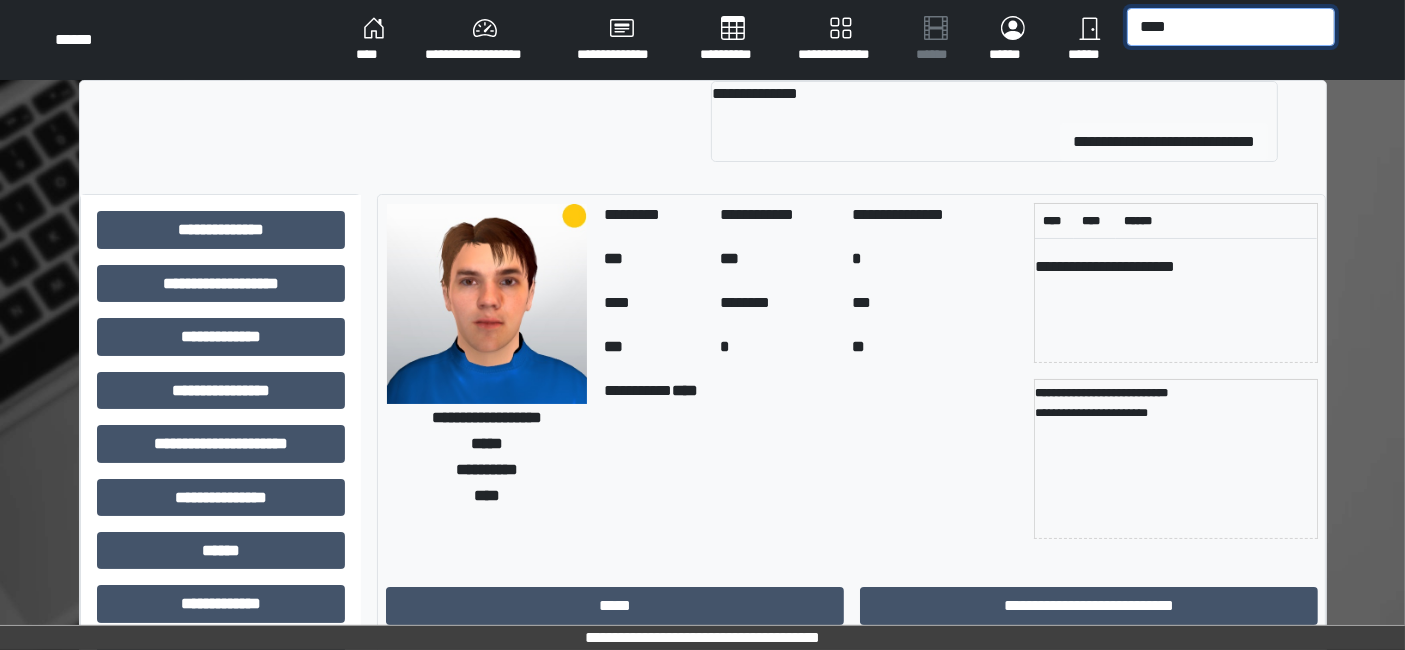 type on "****" 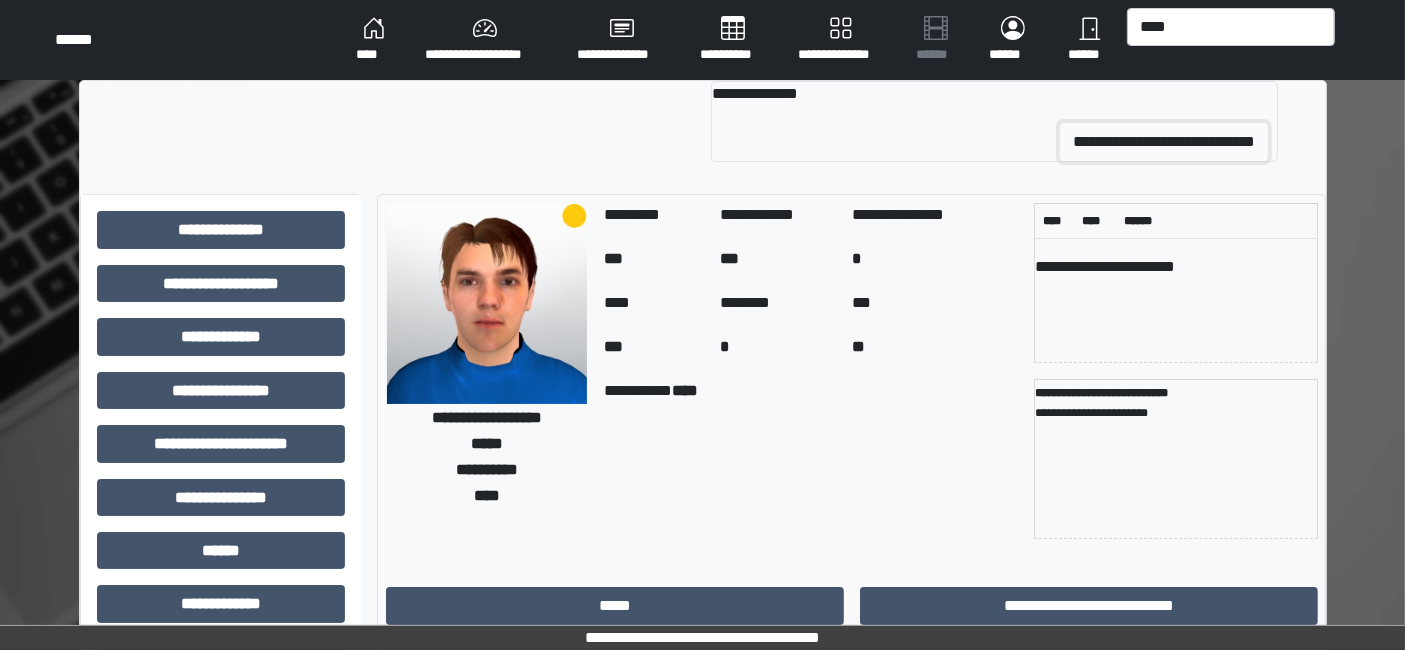 click on "**********" at bounding box center (1164, 142) 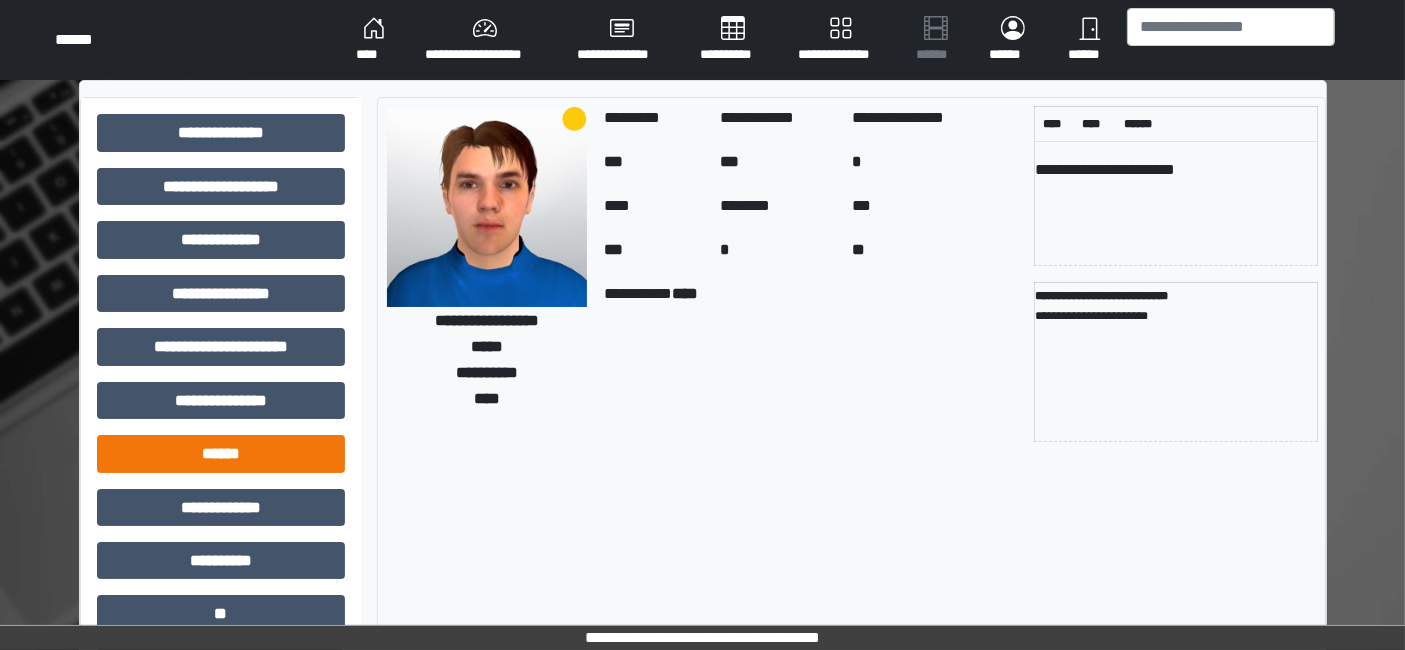 scroll, scrollTop: 269, scrollLeft: 0, axis: vertical 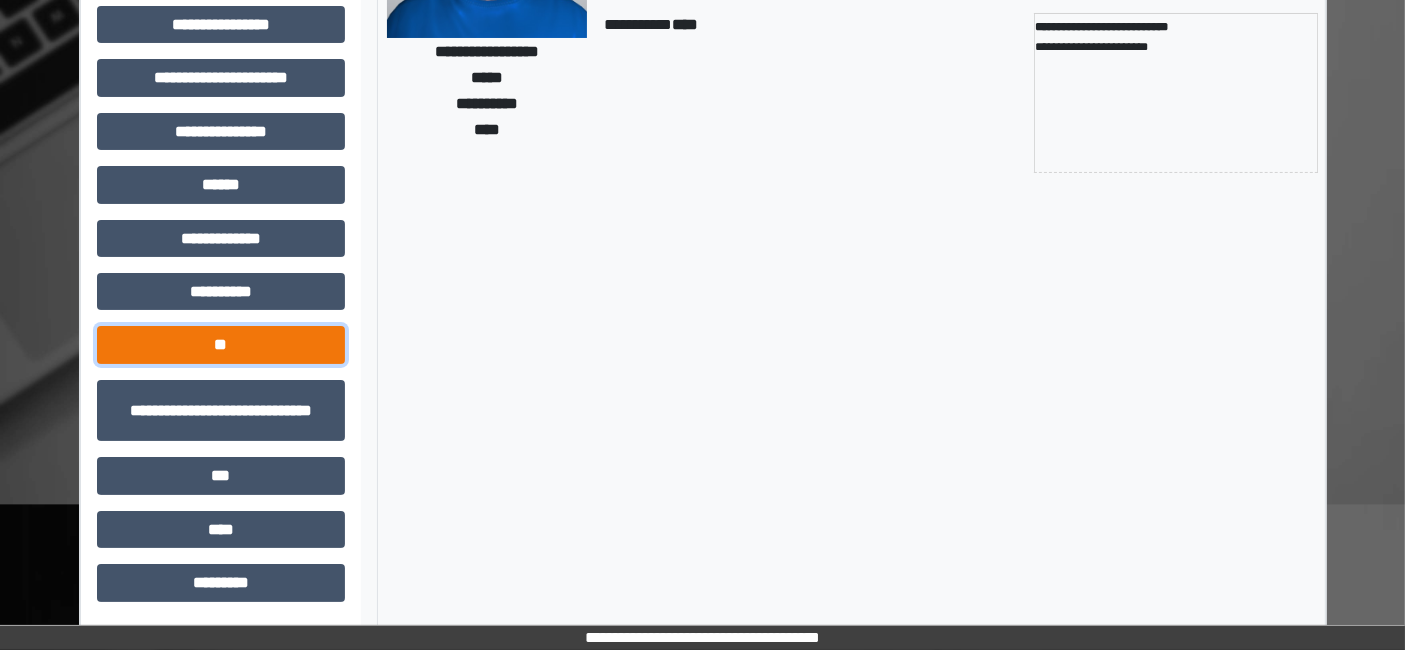 click on "**" at bounding box center [221, 344] 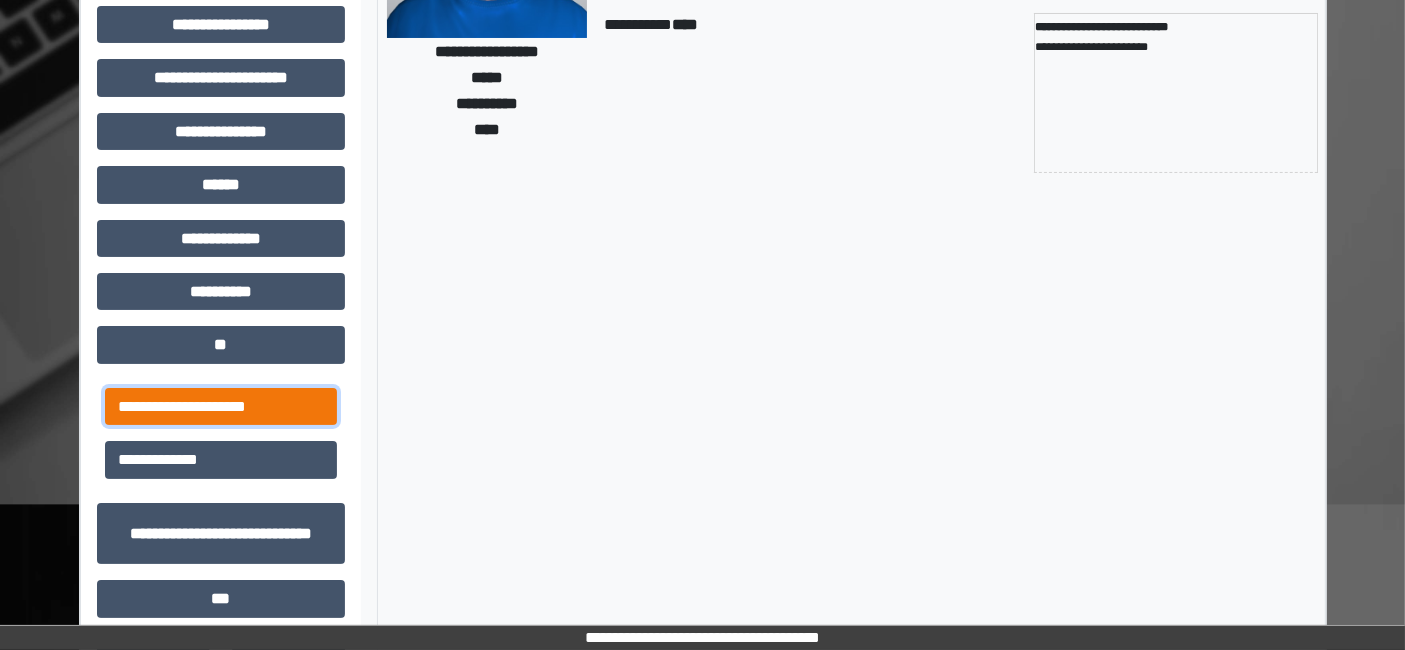 click on "**********" at bounding box center [221, 406] 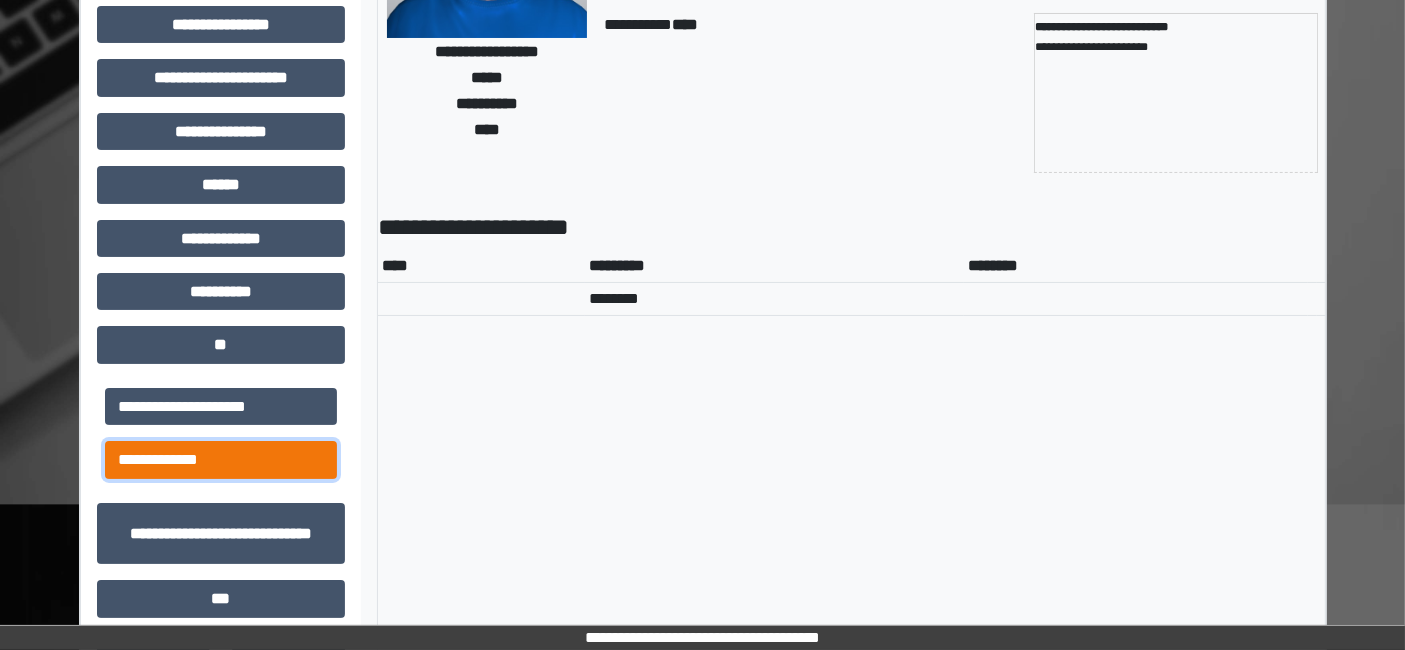 click on "**********" at bounding box center (221, 459) 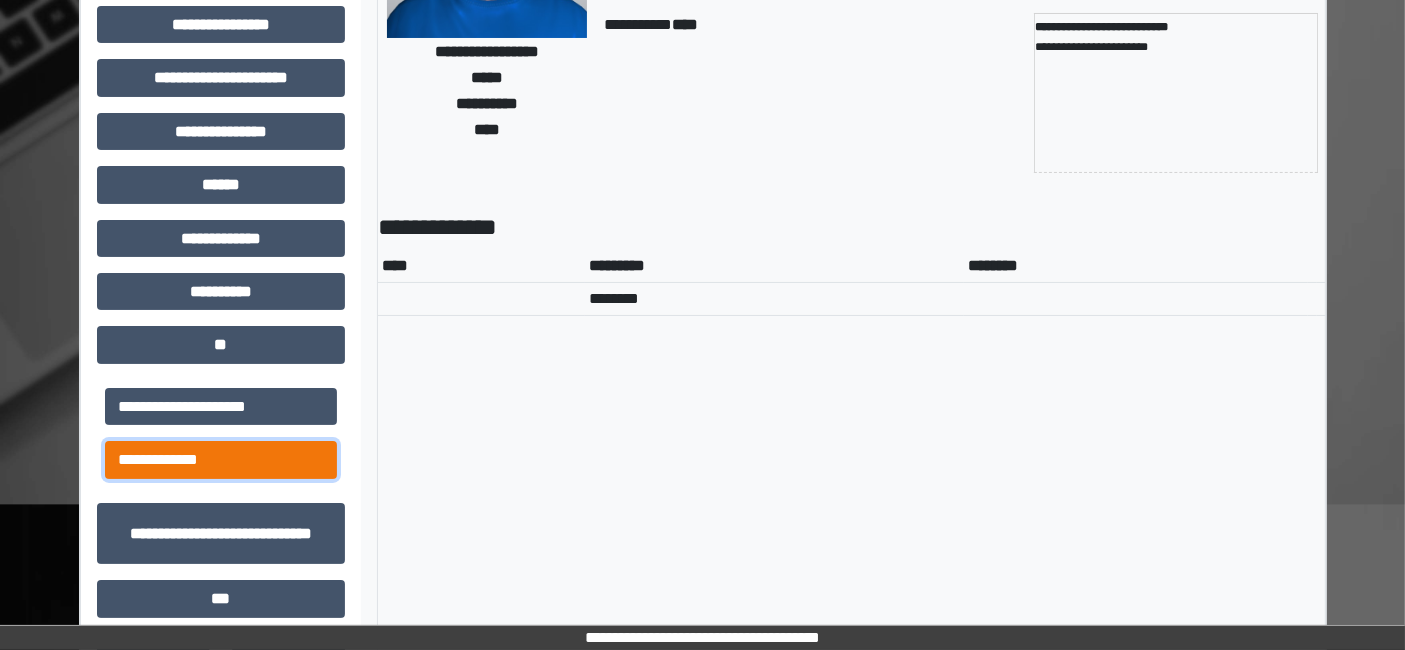 click on "**********" at bounding box center (221, 459) 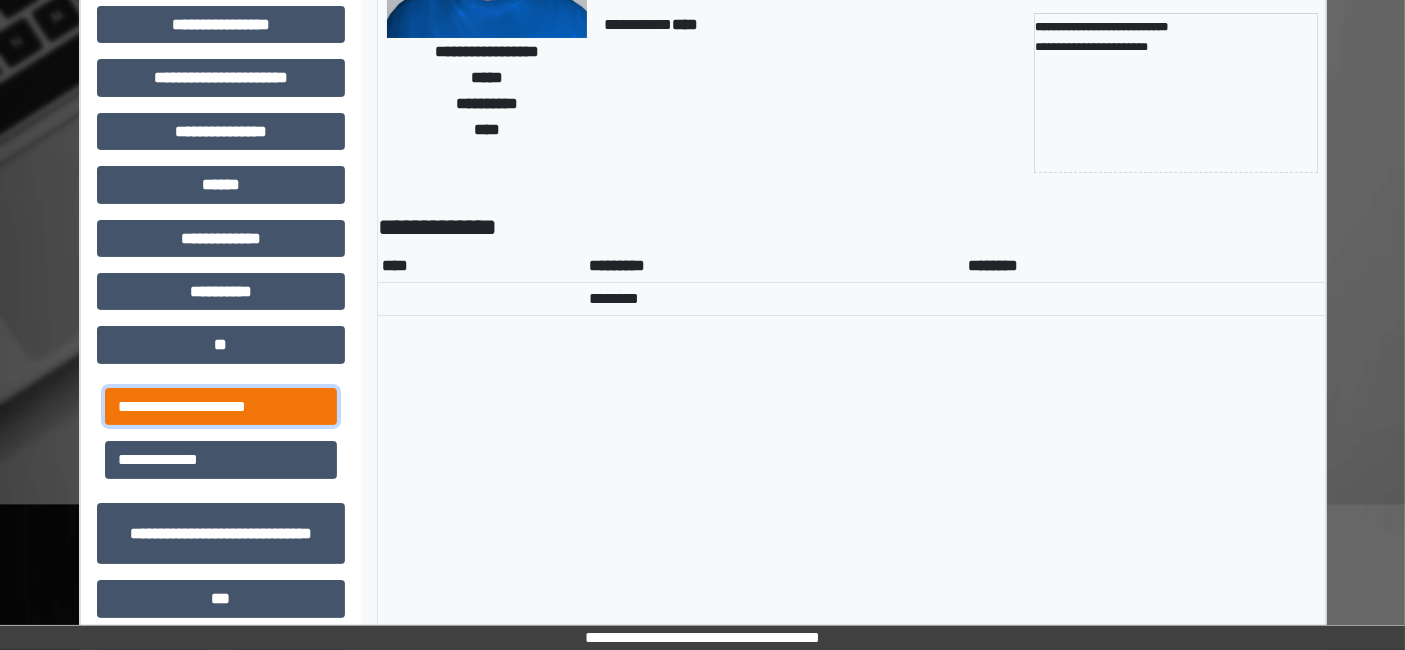 click on "**********" at bounding box center (221, 406) 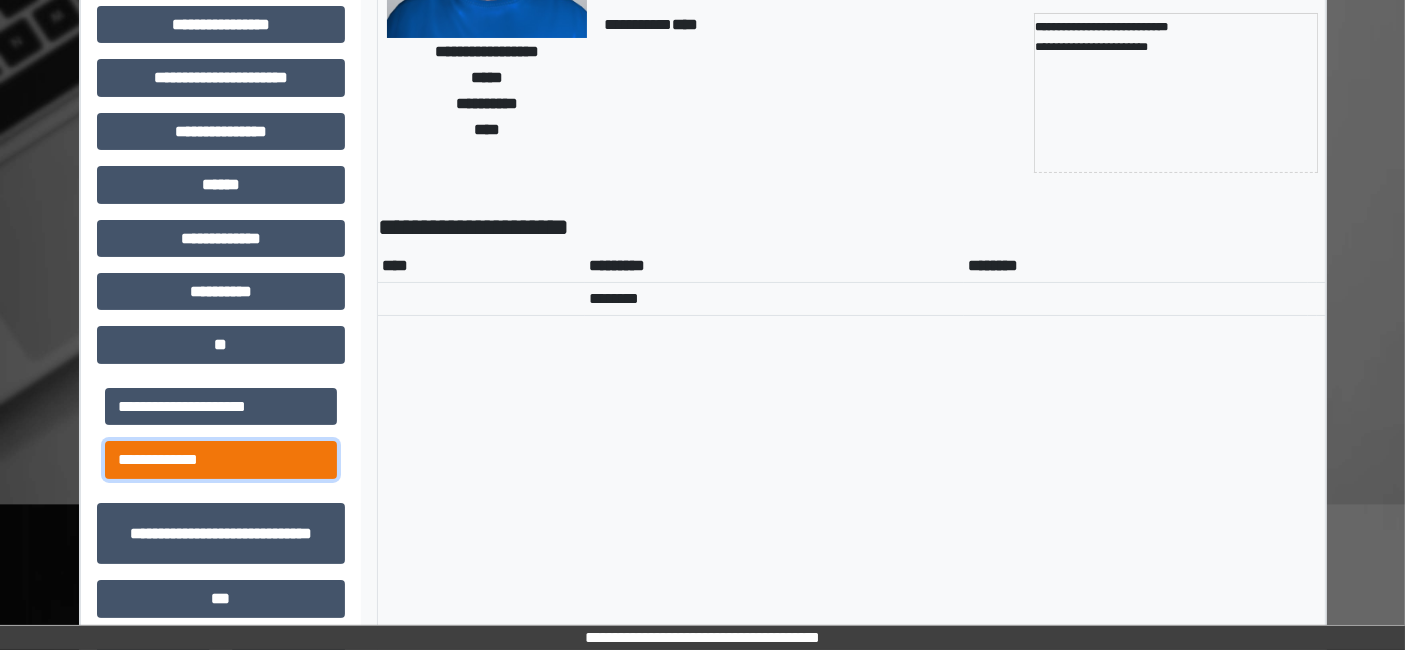 click on "**********" at bounding box center (221, 459) 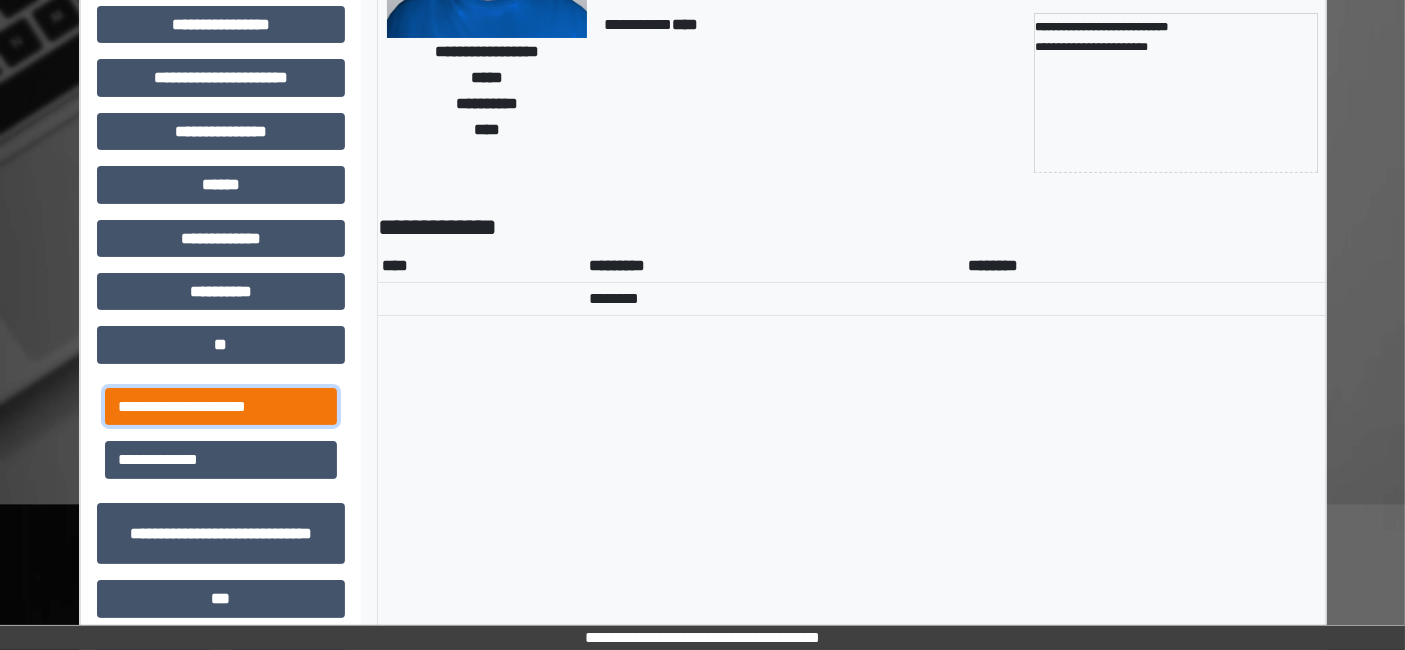 click on "**********" at bounding box center [221, 406] 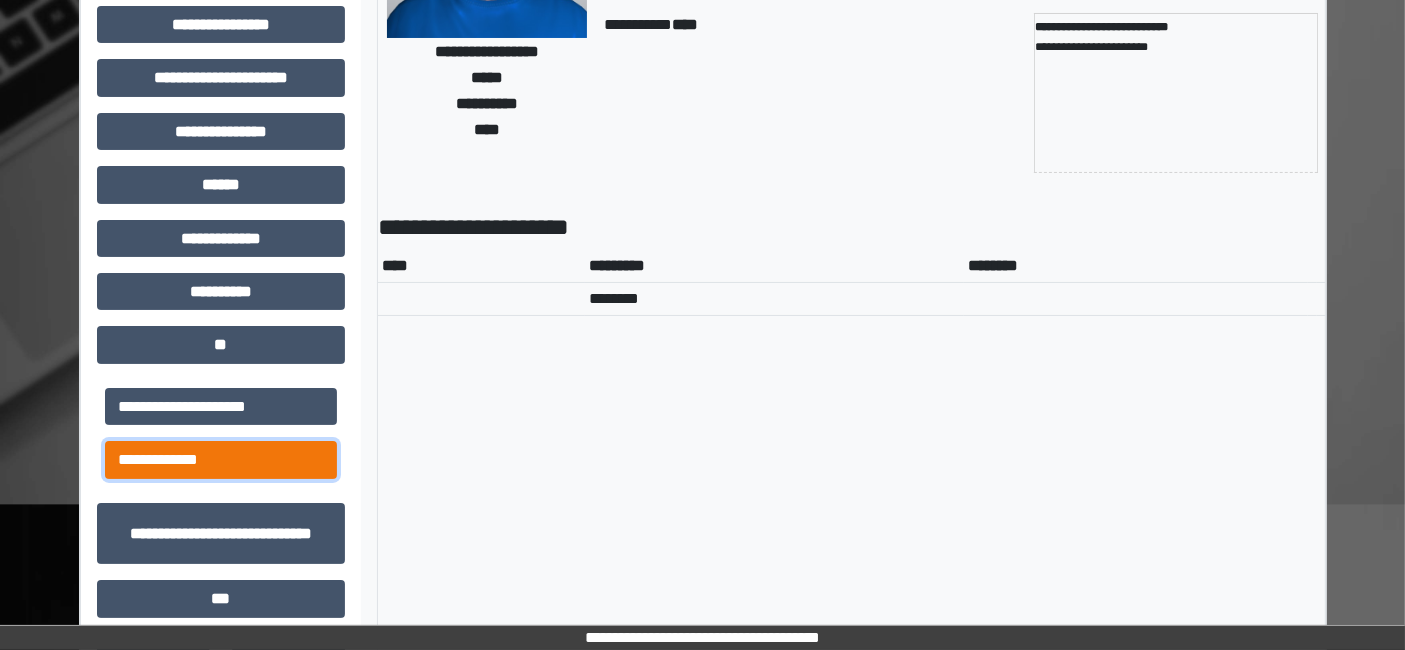 click on "**********" at bounding box center [221, 459] 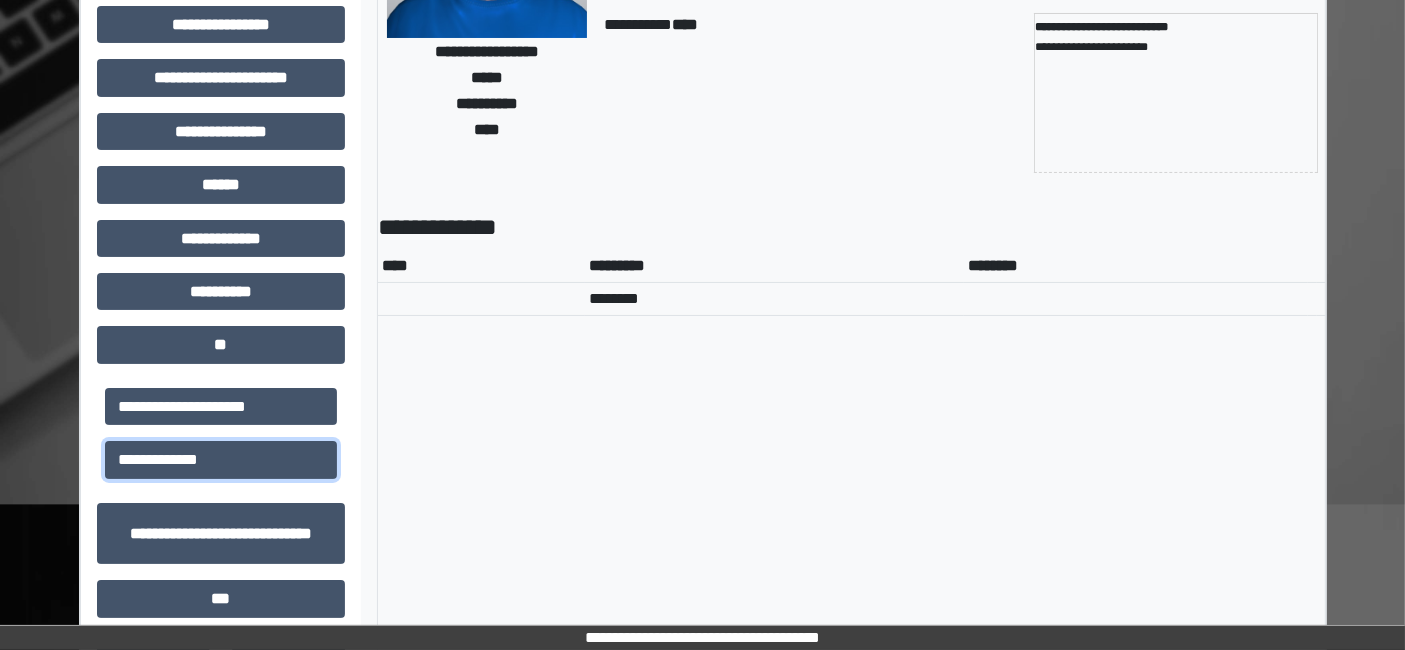 scroll, scrollTop: 0, scrollLeft: 0, axis: both 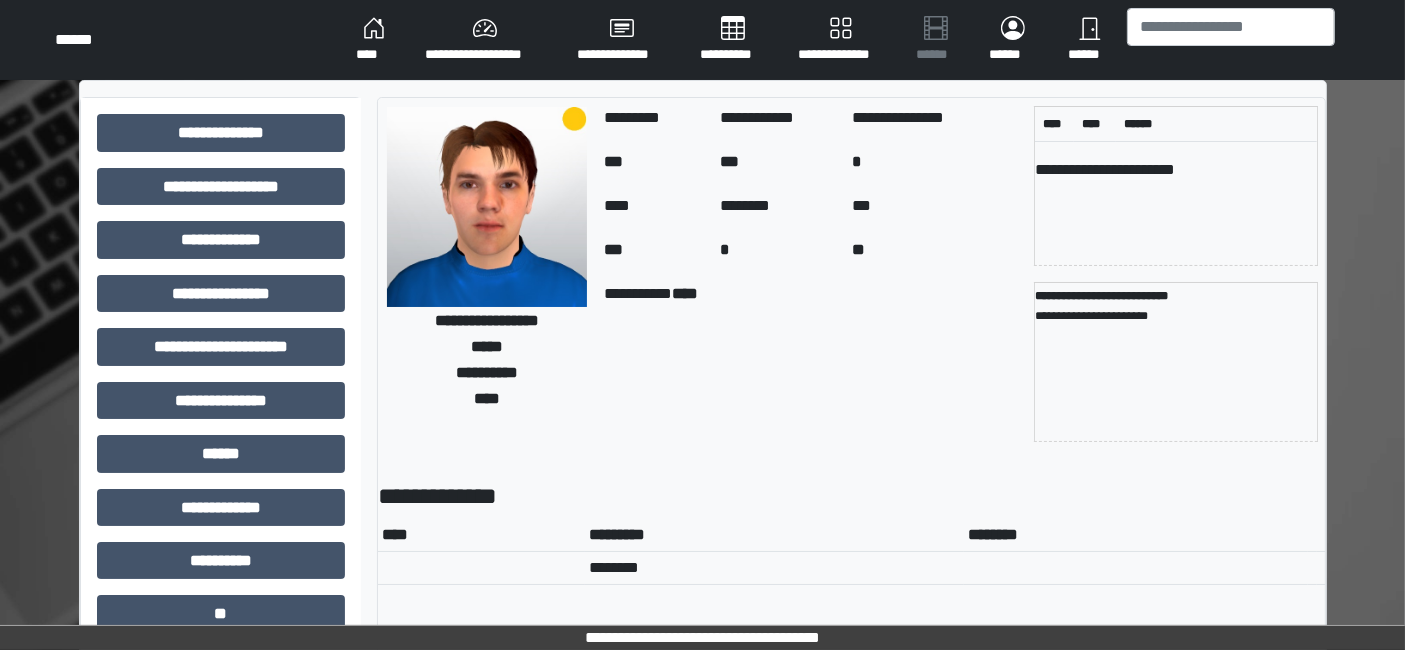 click on "**********" at bounding box center [220, 567] 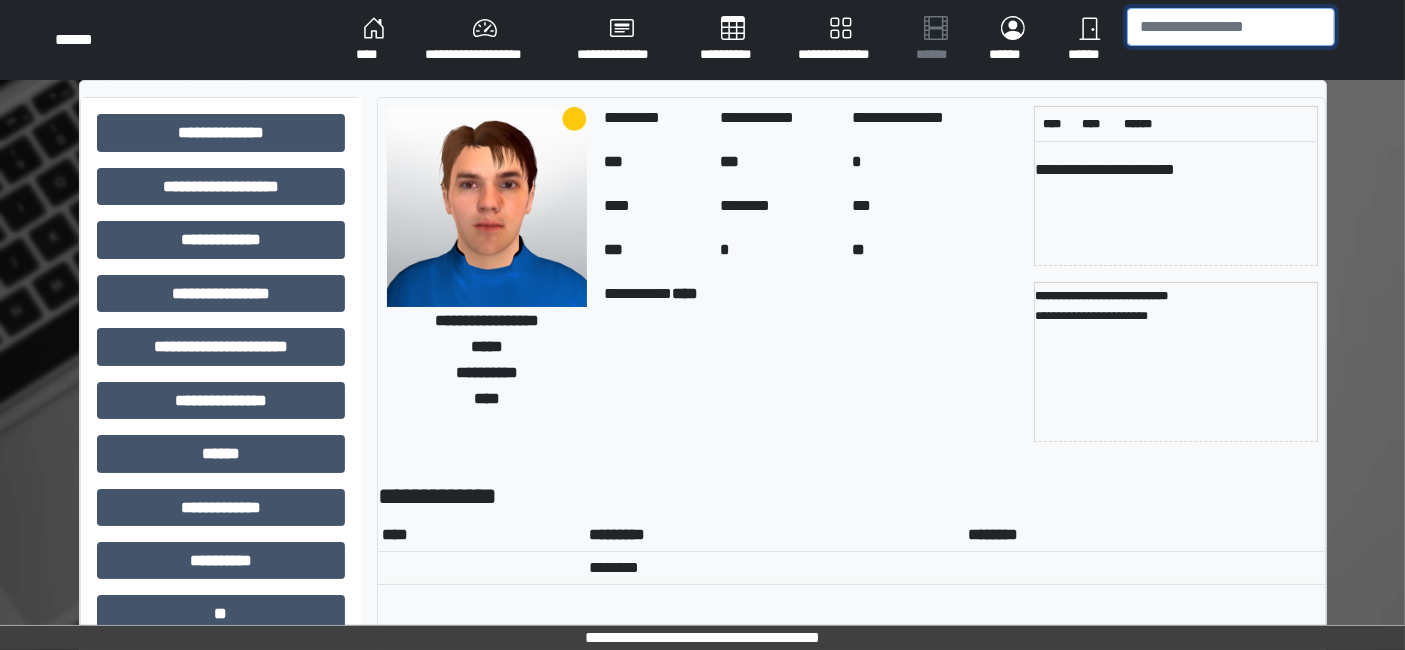 click at bounding box center [1231, 27] 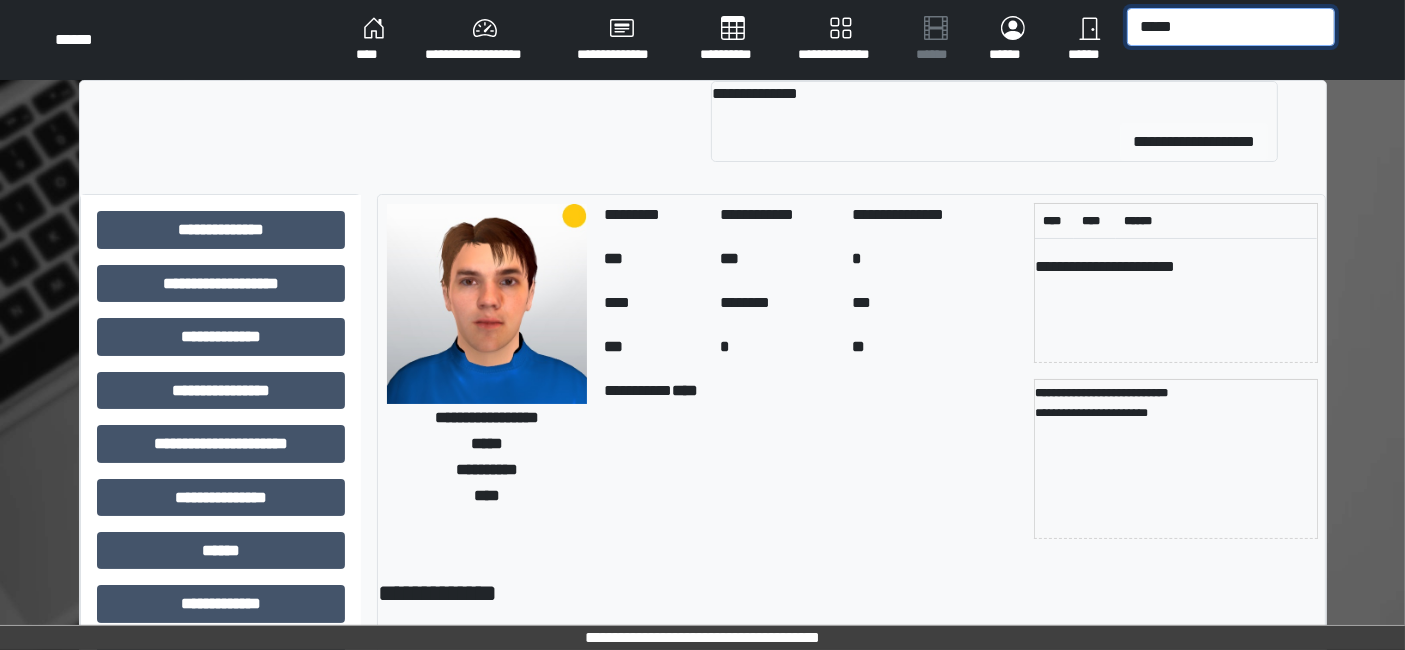 type on "*****" 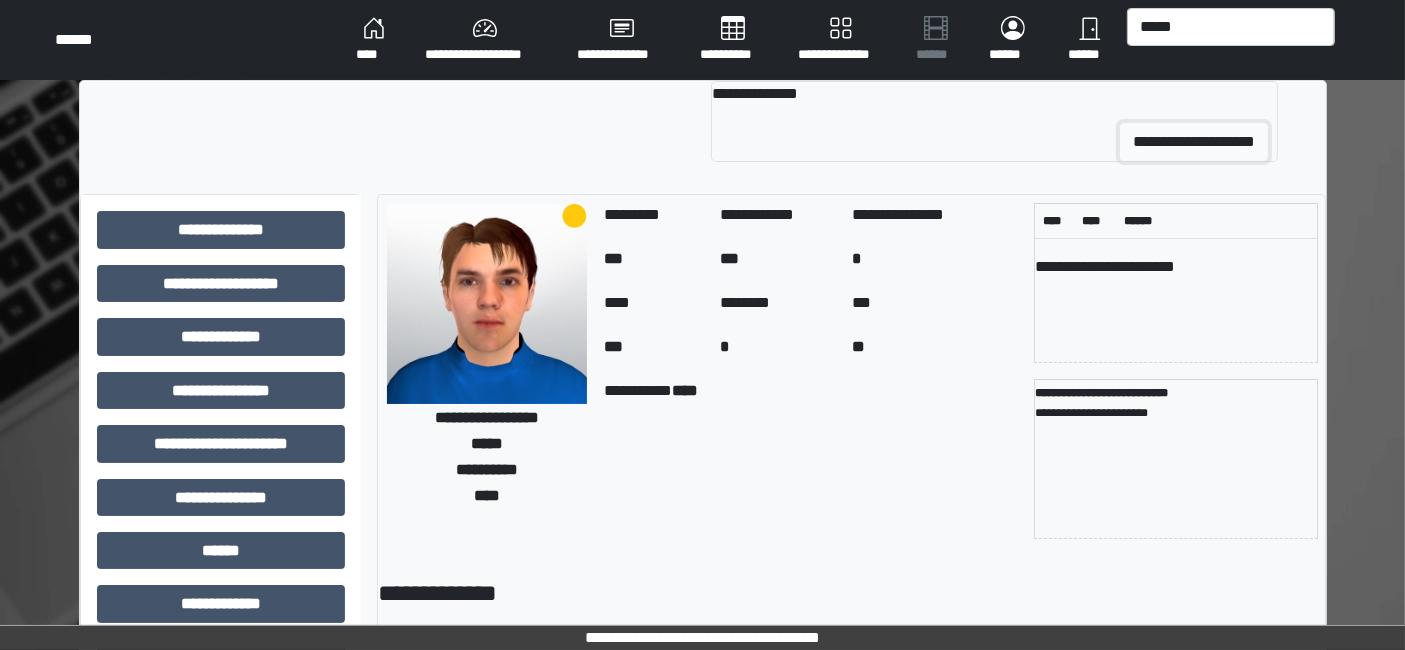 click on "**********" at bounding box center (1194, 142) 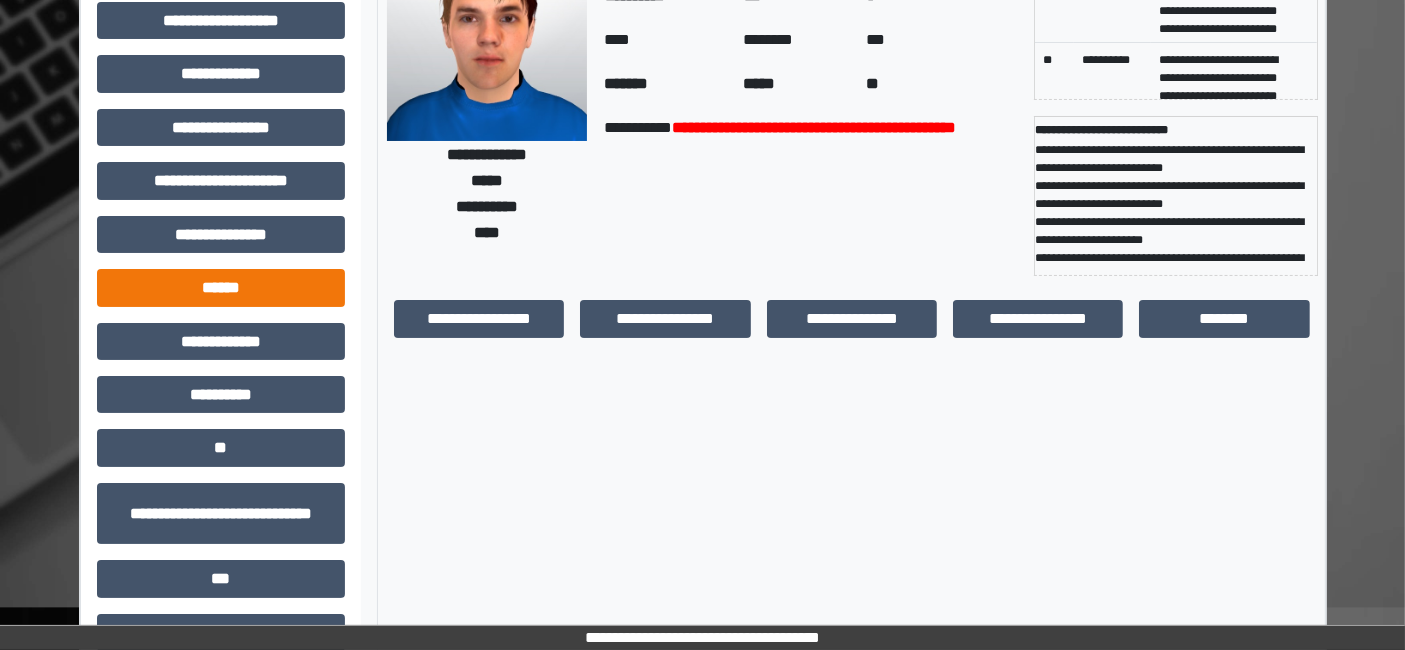 scroll, scrollTop: 170, scrollLeft: 0, axis: vertical 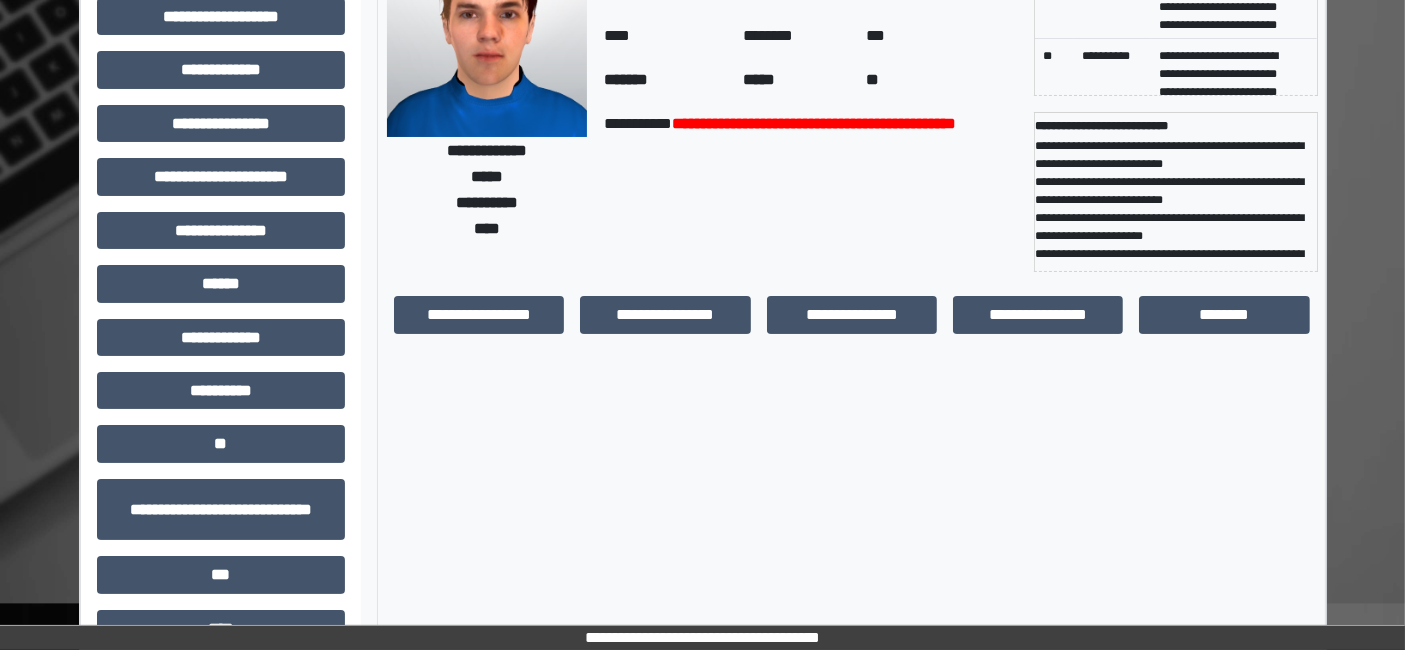click on "**********" at bounding box center (221, 330) 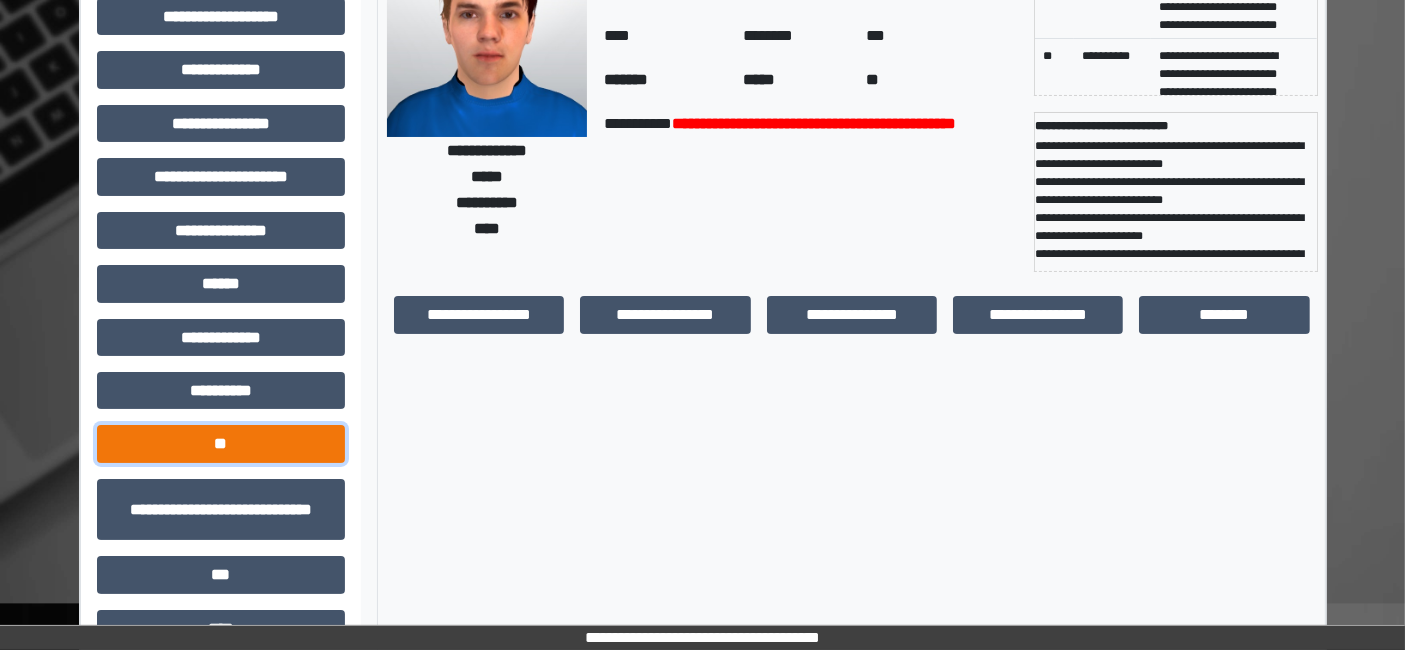 click on "**" at bounding box center (221, 443) 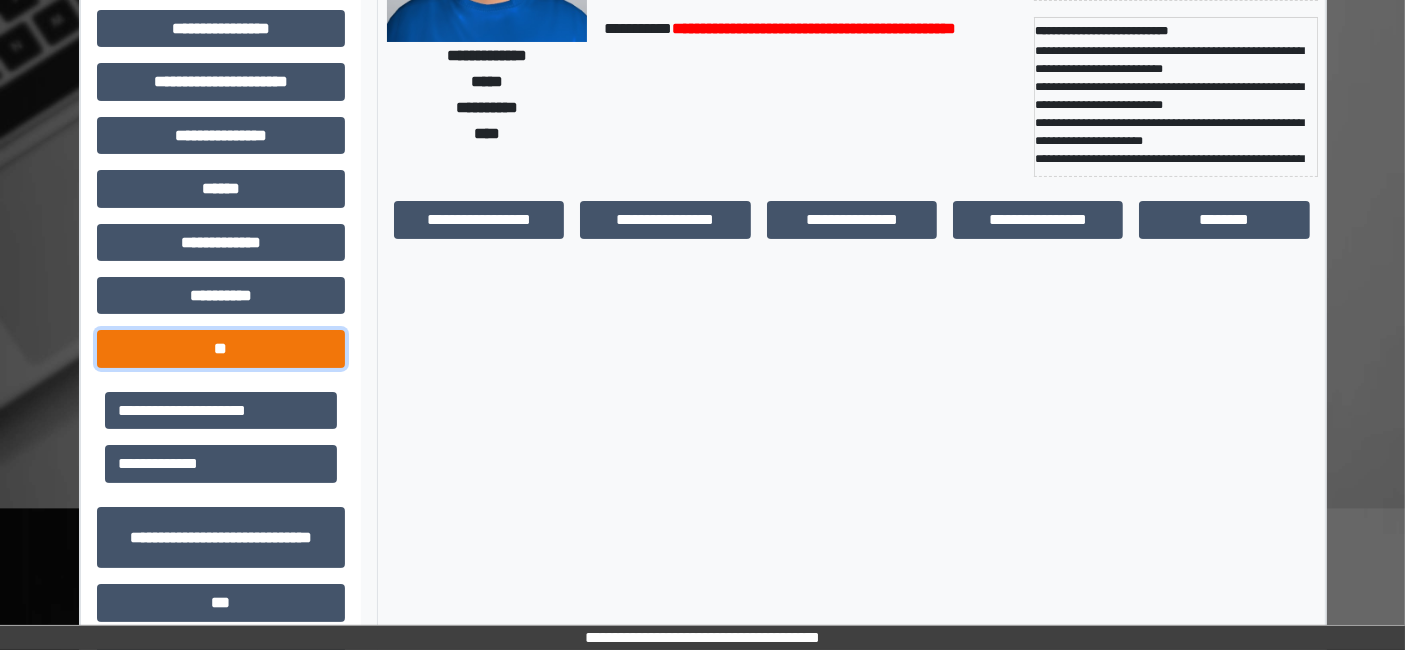 scroll, scrollTop: 268, scrollLeft: 0, axis: vertical 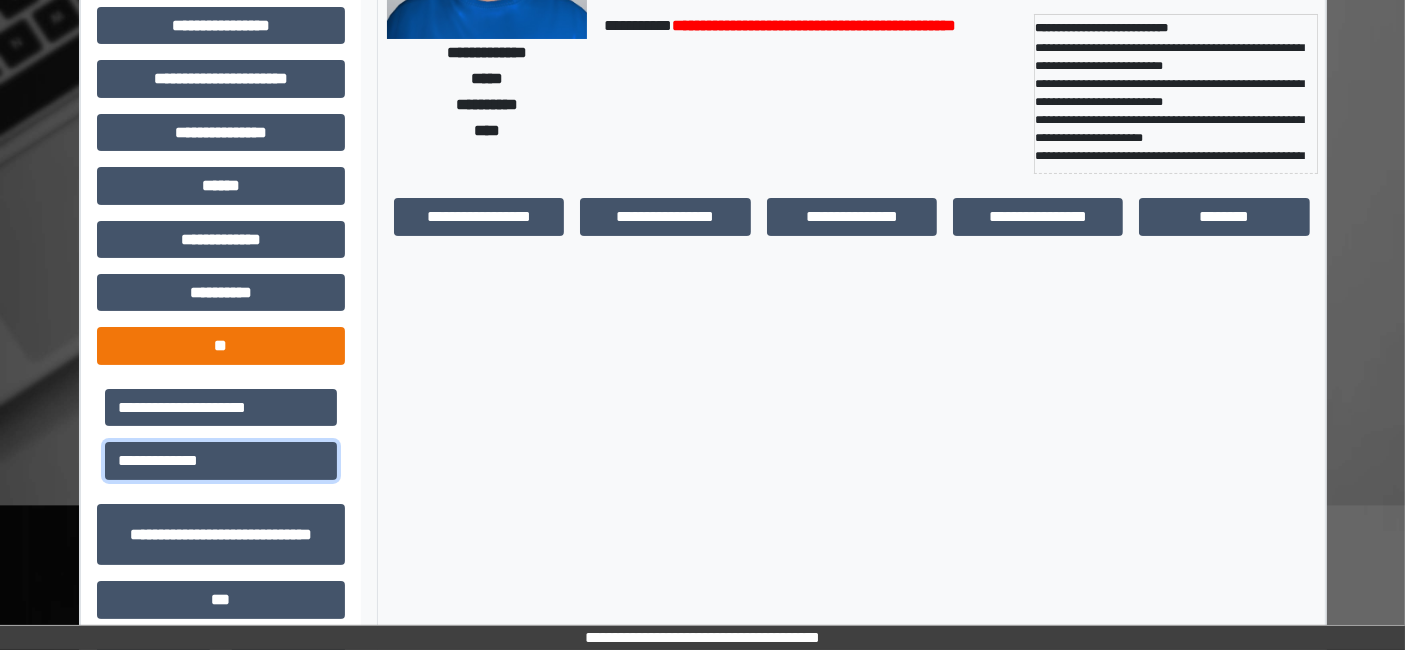 click on "**********" at bounding box center (221, 460) 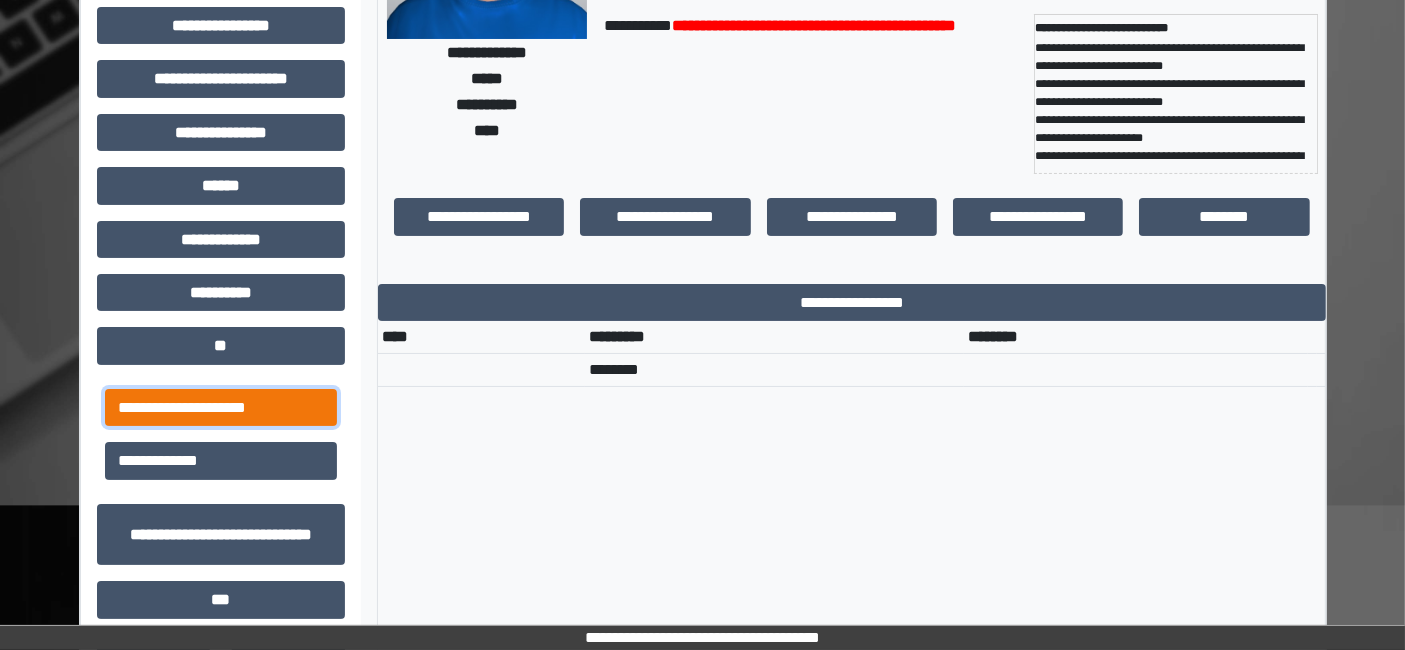 click on "**********" at bounding box center (221, 407) 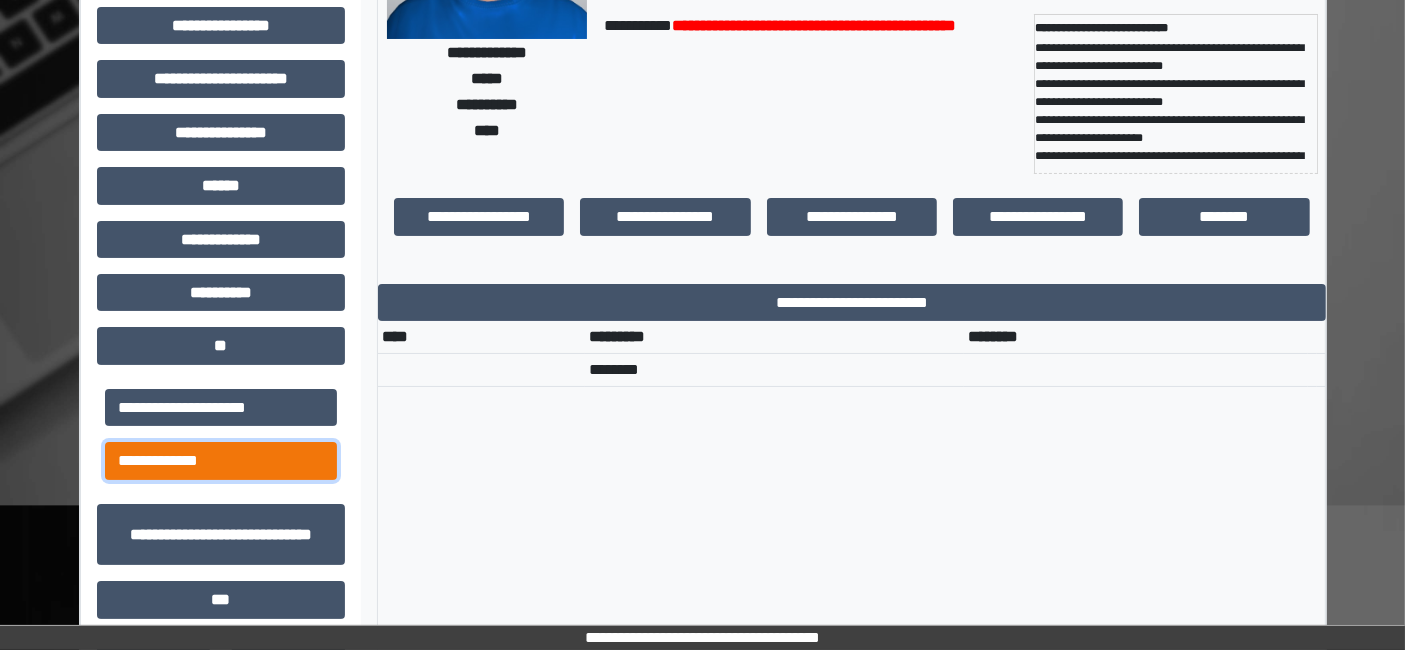 click on "**********" at bounding box center [221, 460] 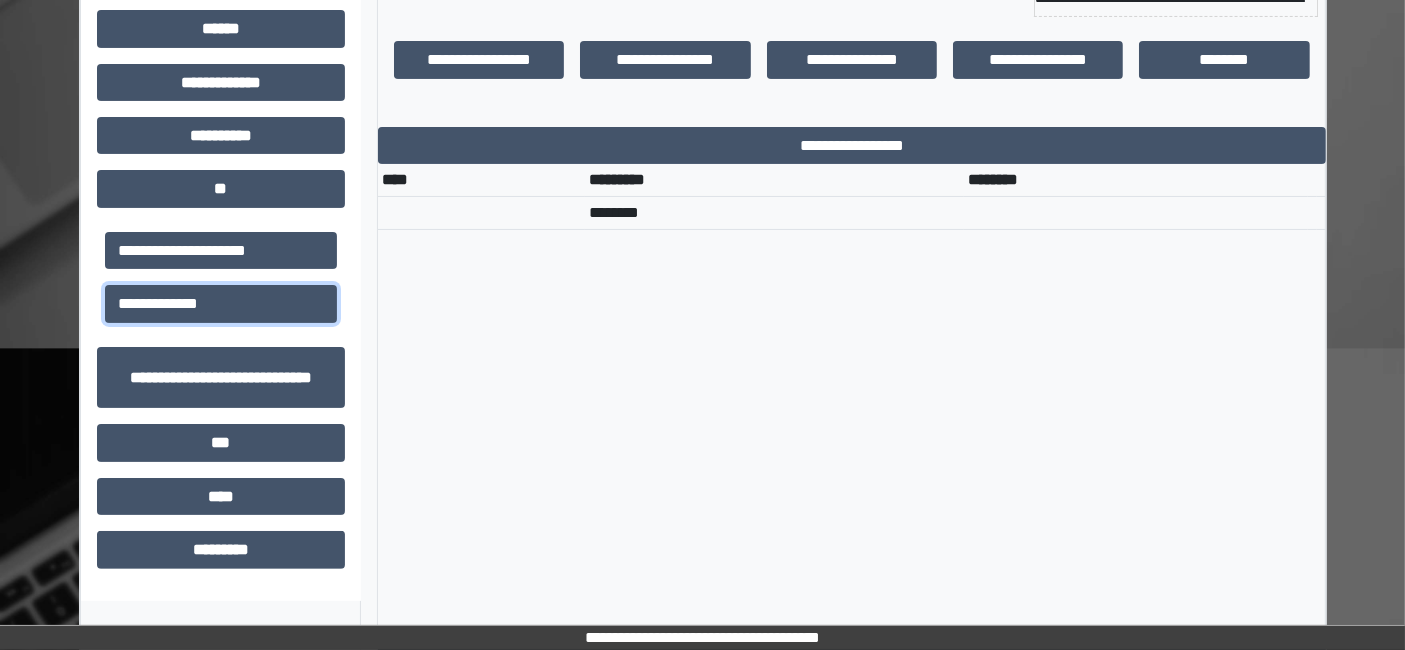 scroll, scrollTop: 473, scrollLeft: 0, axis: vertical 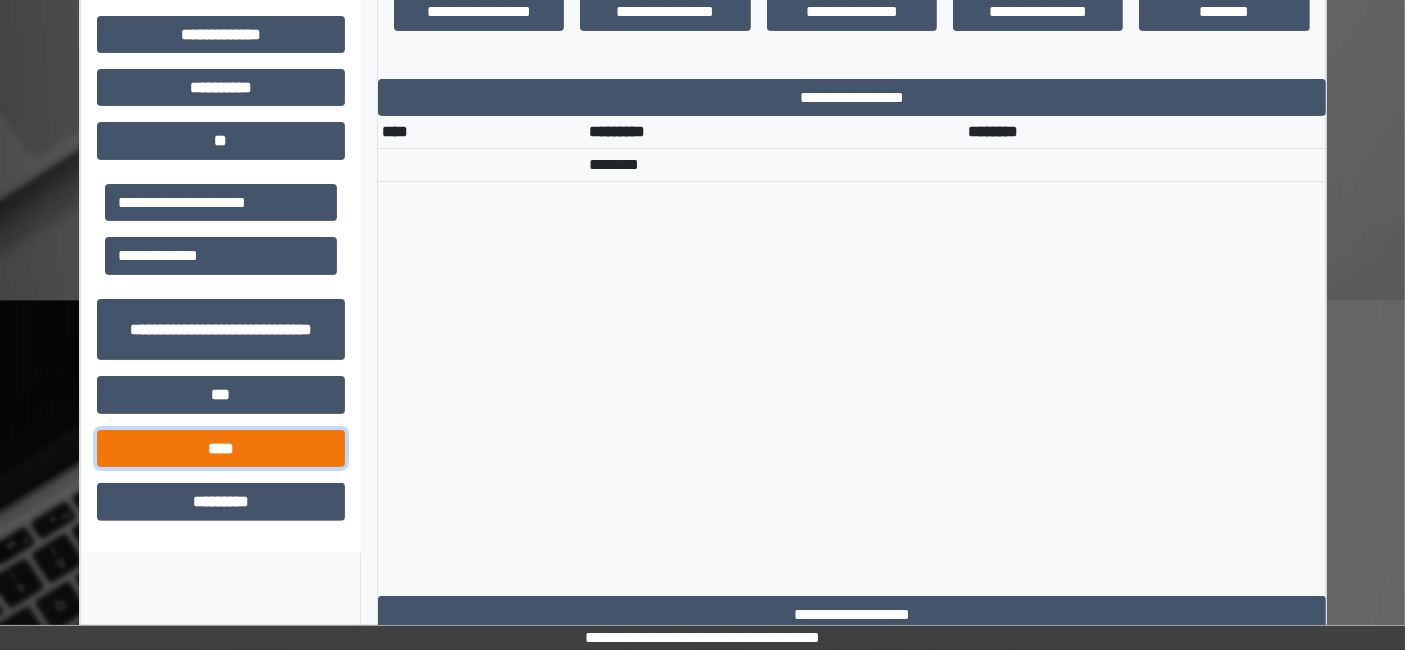 click on "****" at bounding box center [221, 448] 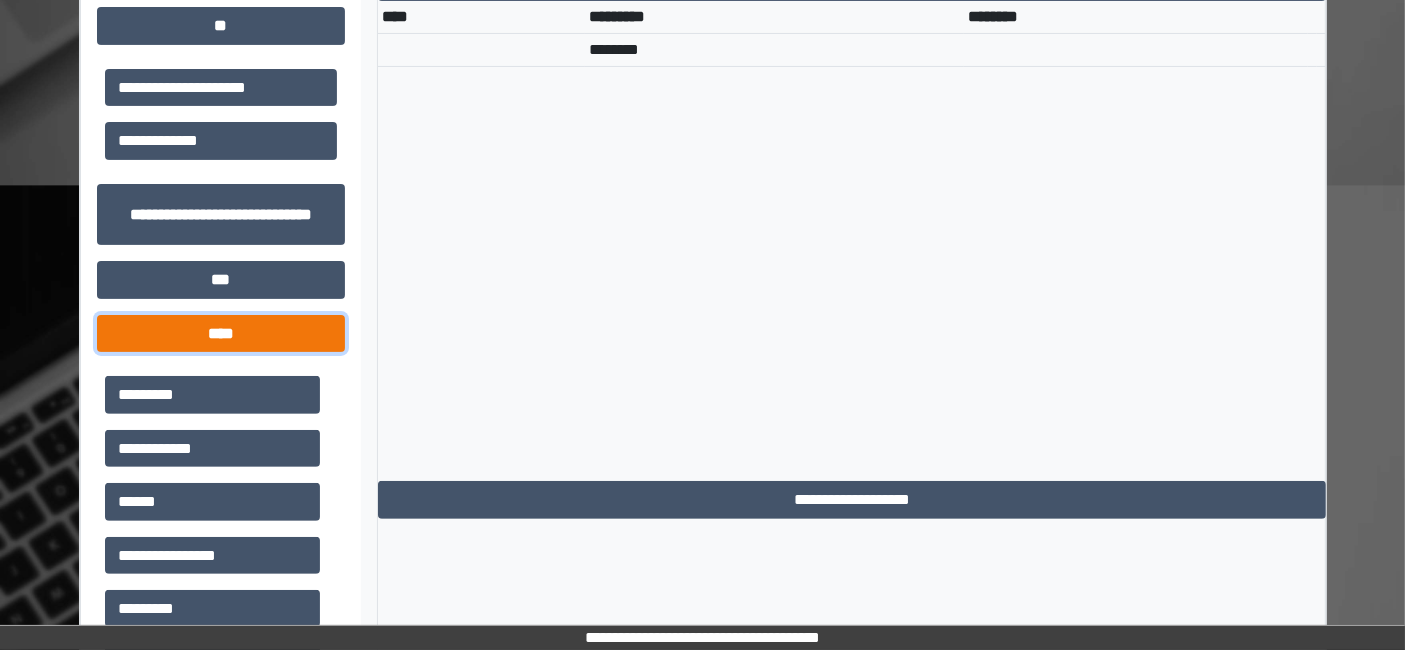 scroll, scrollTop: 591, scrollLeft: 0, axis: vertical 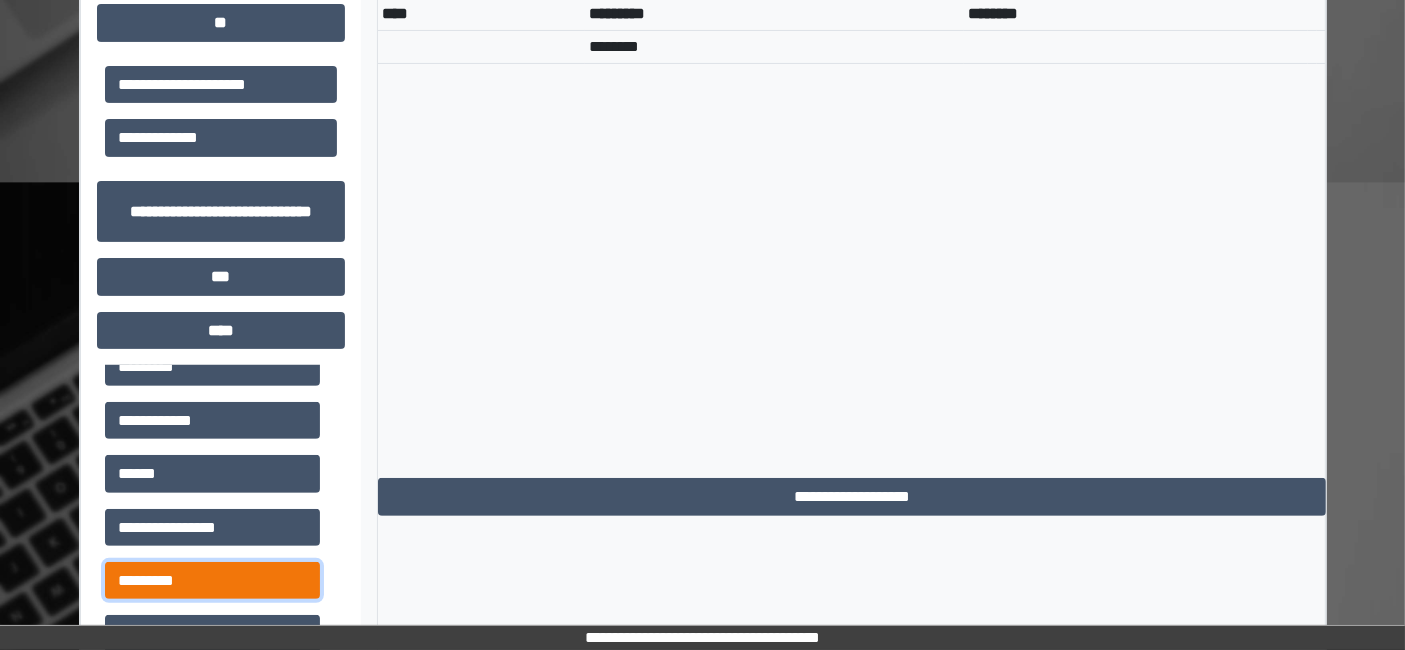 click on "*********" at bounding box center (212, 580) 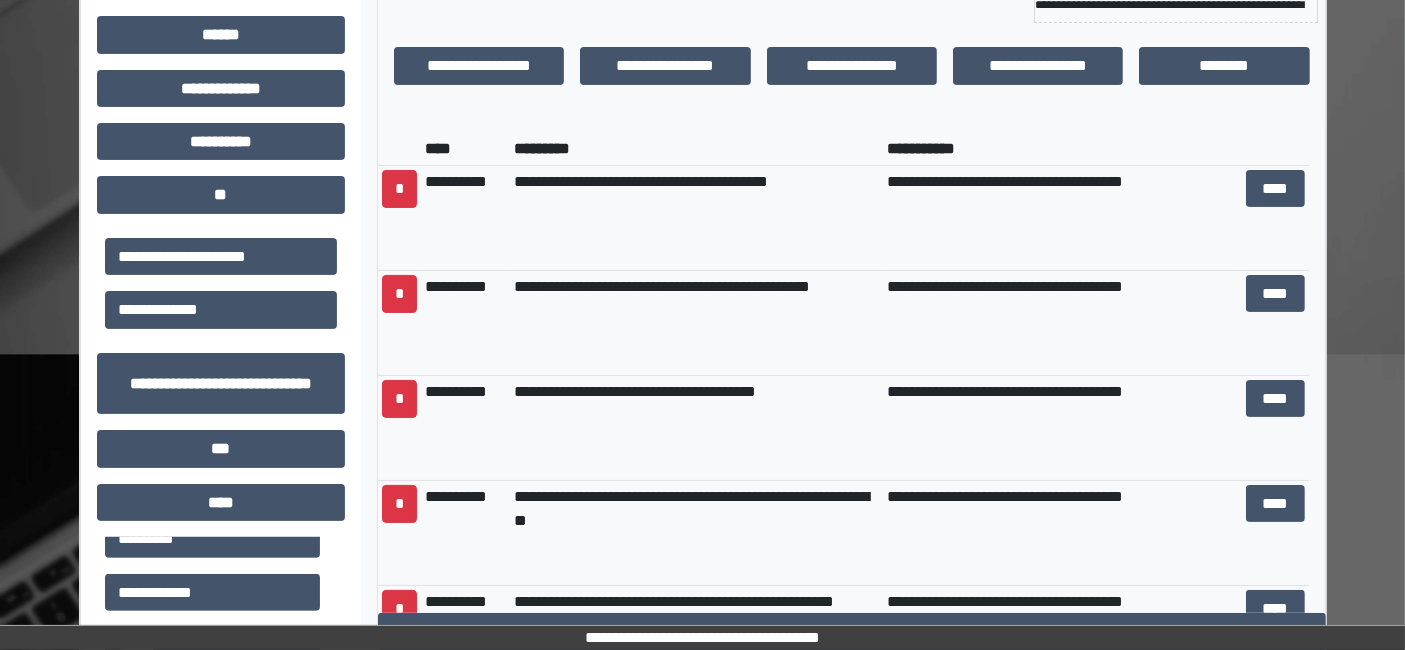 scroll, scrollTop: 417, scrollLeft: 0, axis: vertical 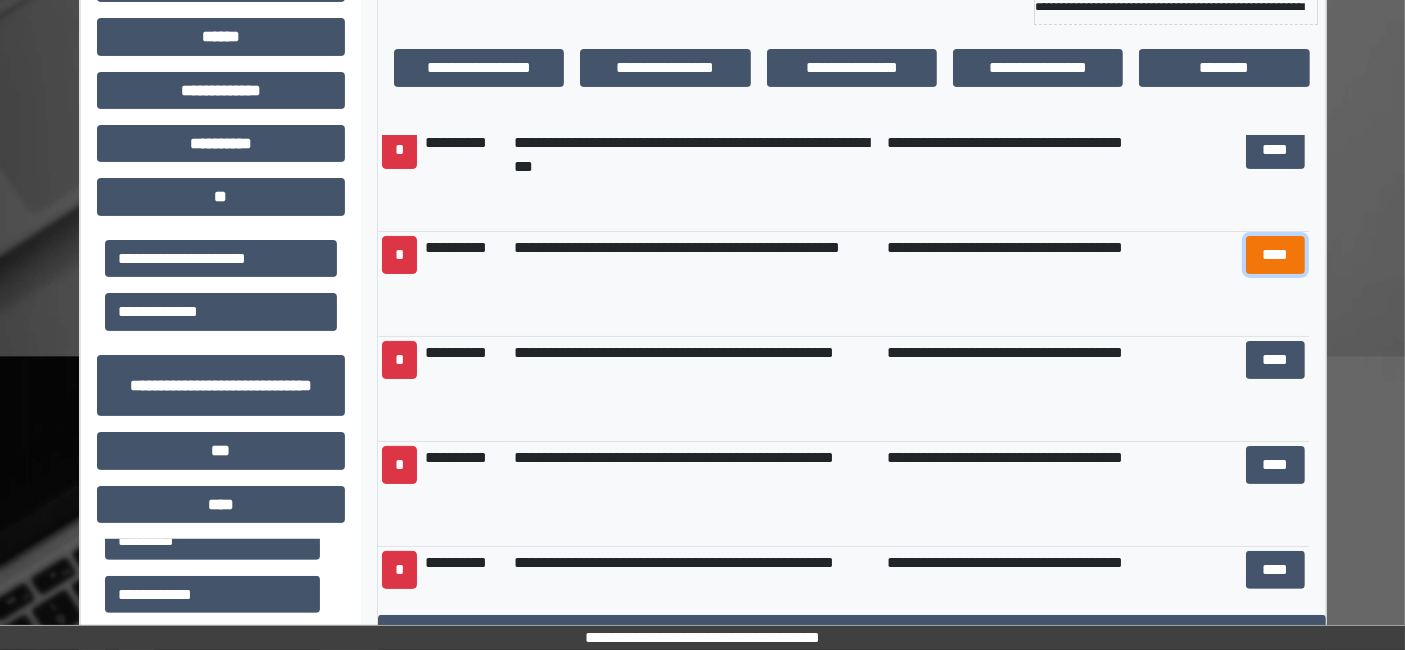 click on "****" at bounding box center (1275, 254) 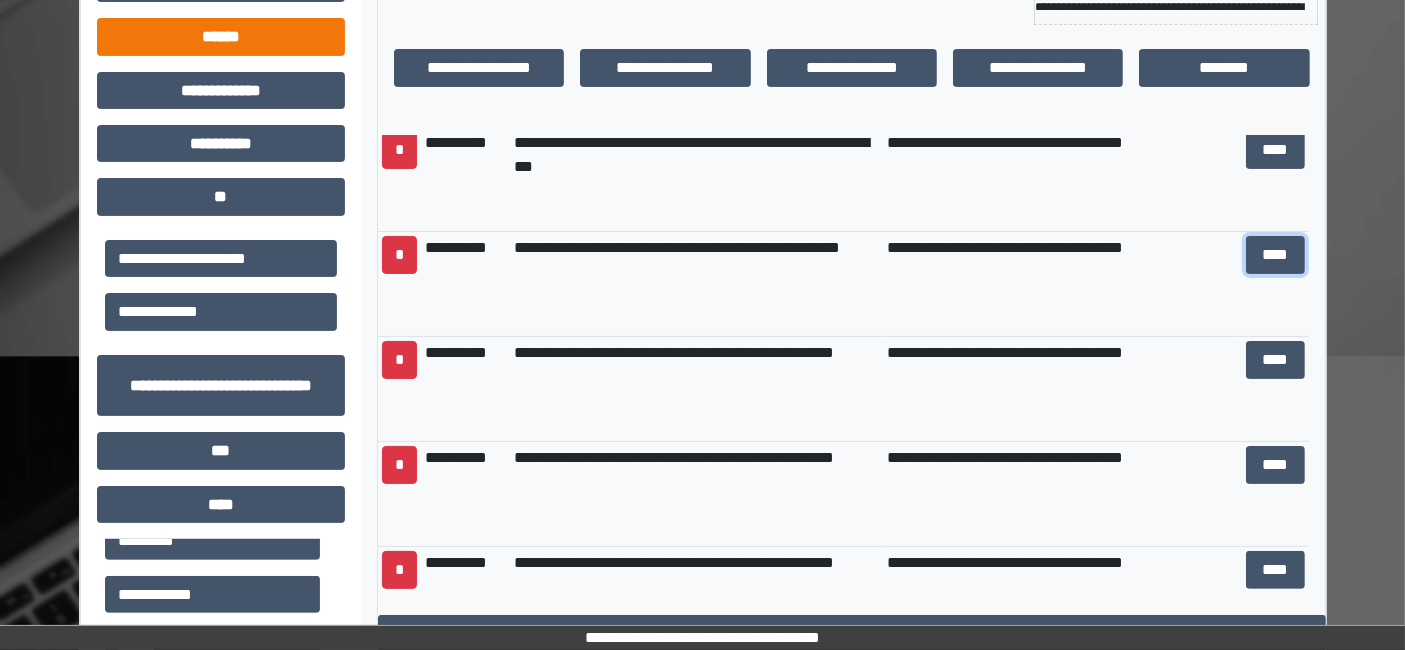 scroll, scrollTop: 0, scrollLeft: 0, axis: both 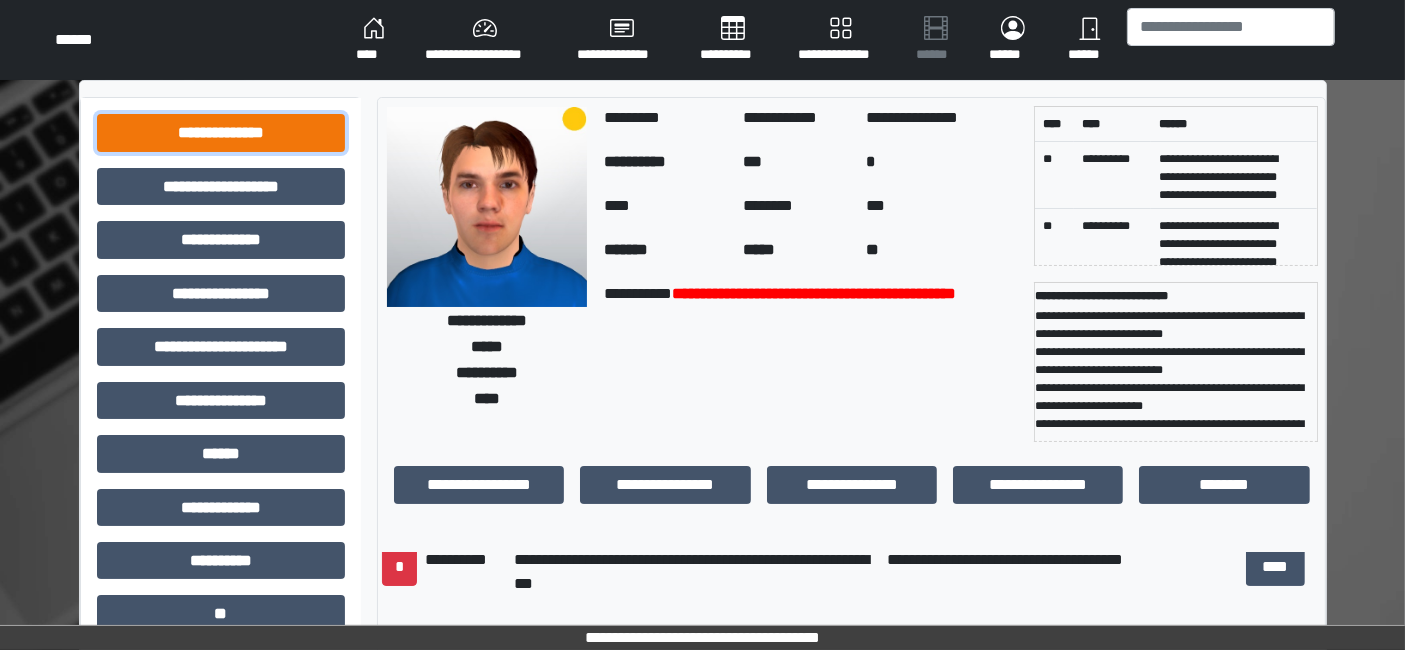 click on "**********" at bounding box center (221, 132) 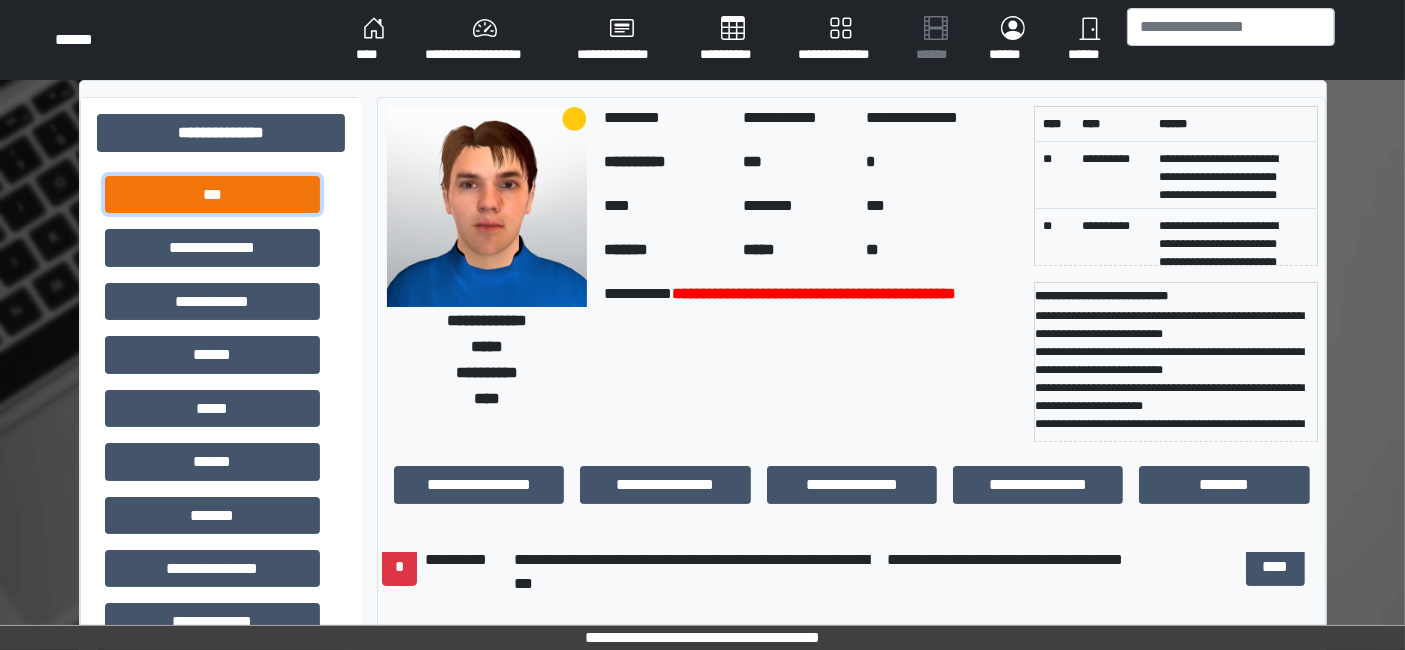 click on "***" at bounding box center [212, 194] 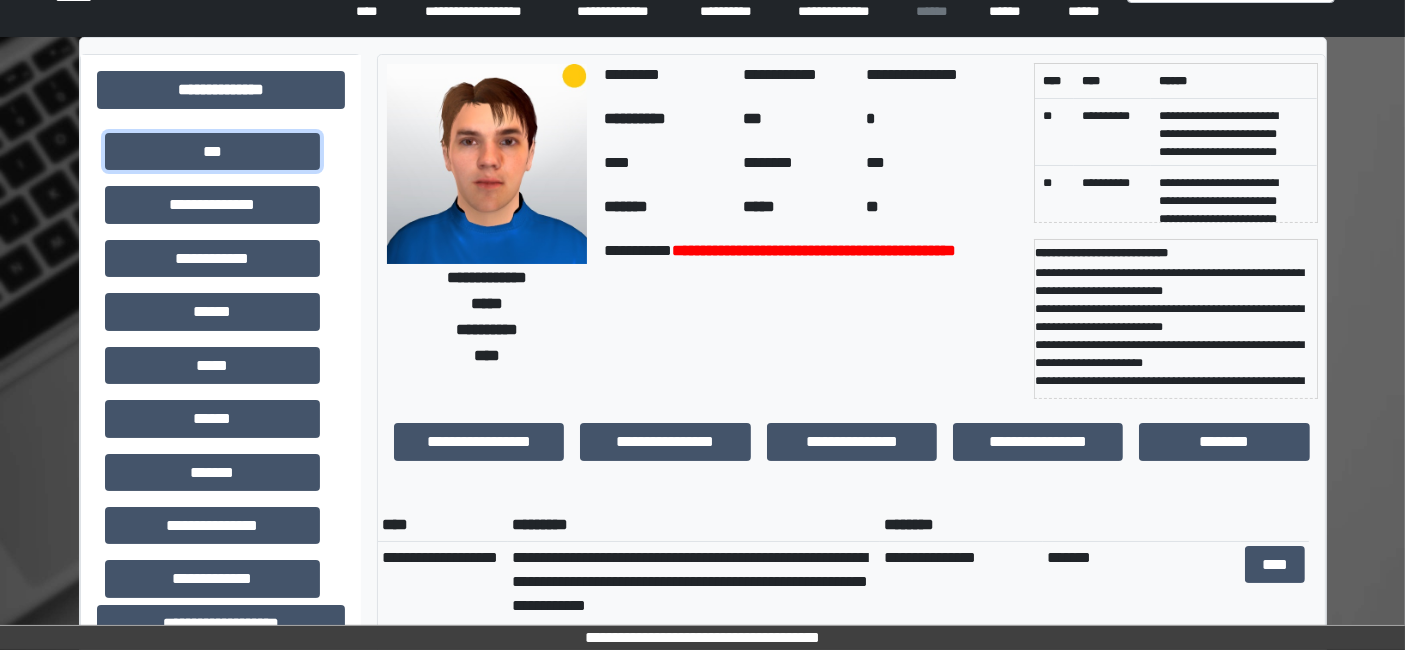 scroll, scrollTop: 0, scrollLeft: 0, axis: both 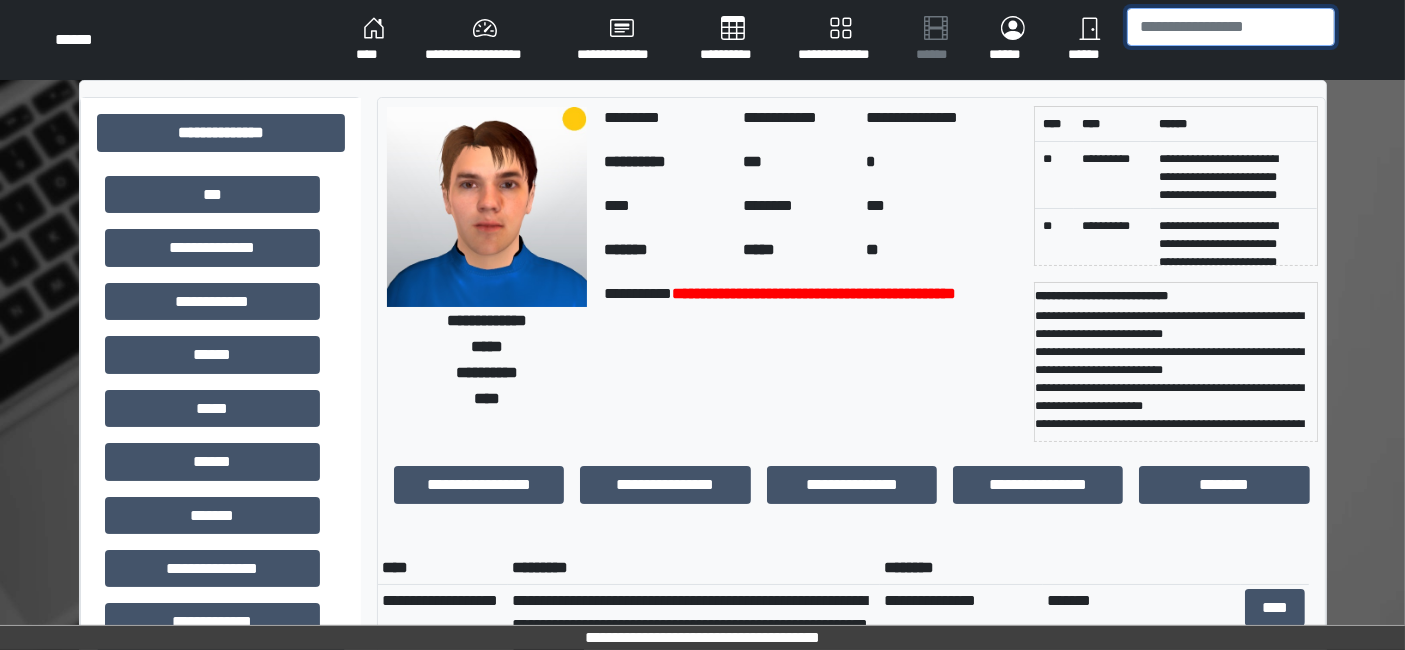 click at bounding box center (1231, 27) 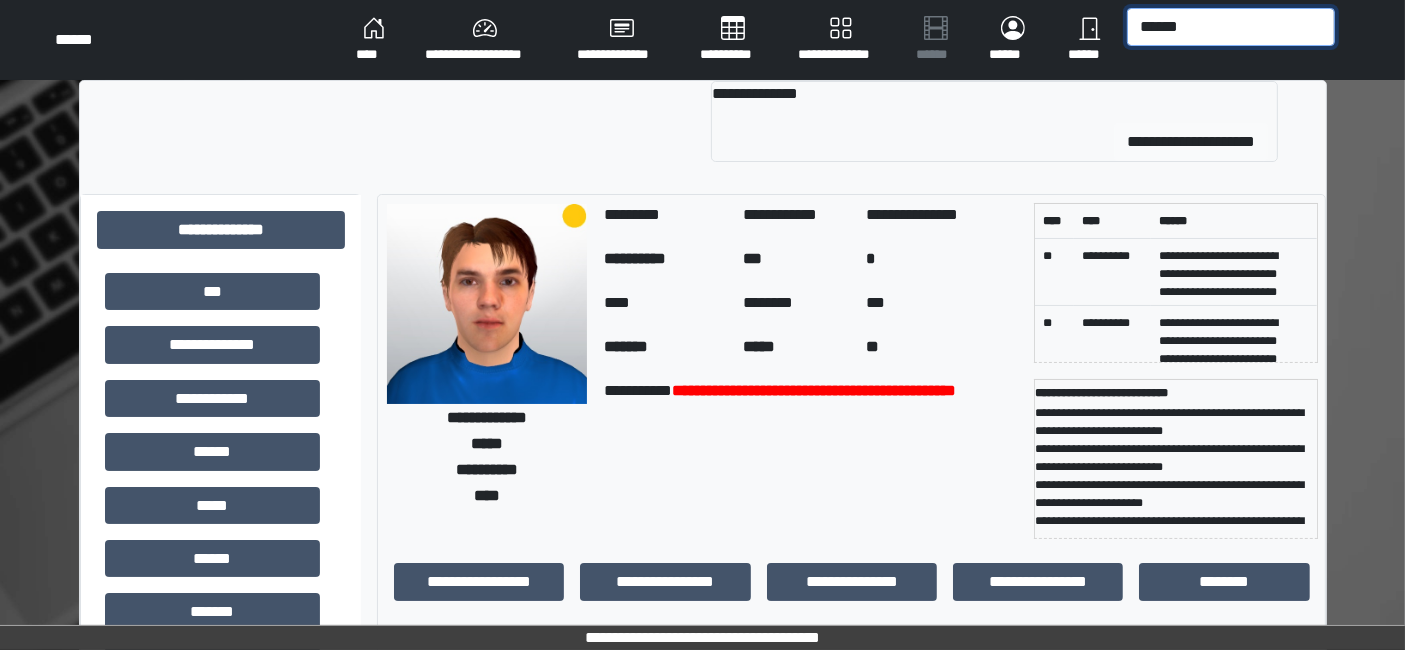 type on "******" 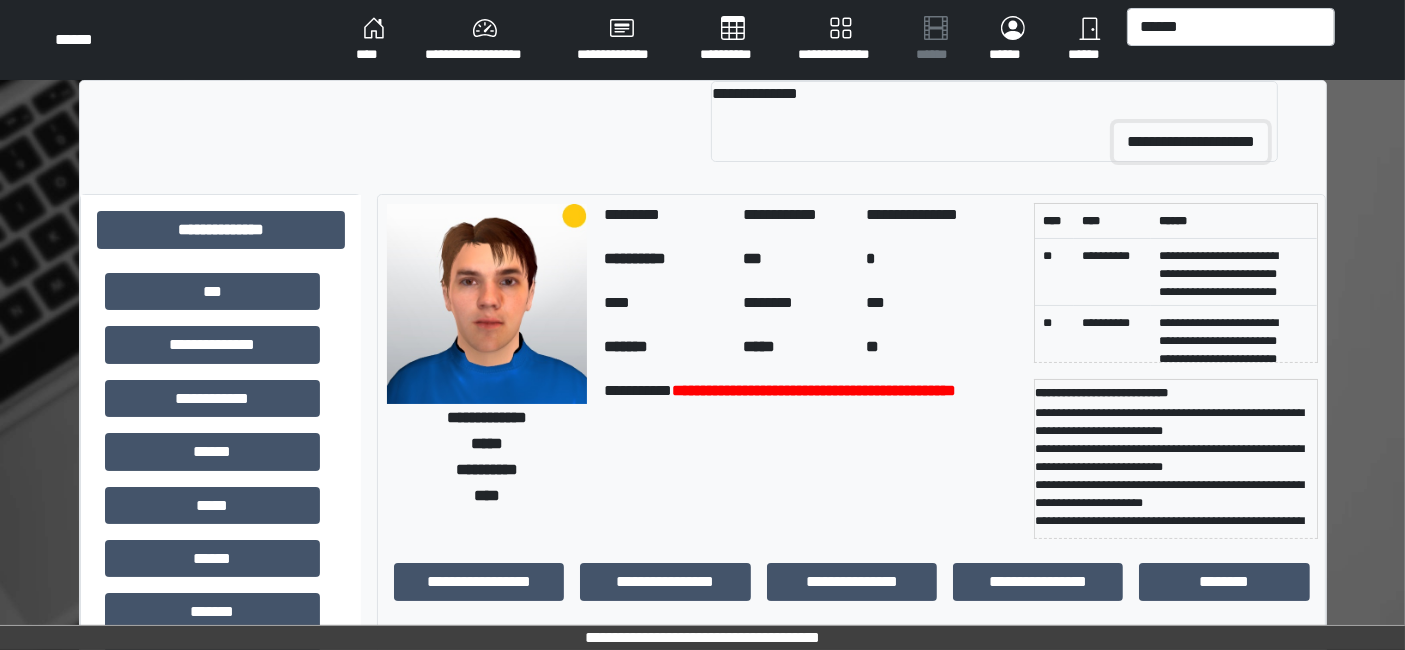 click on "**********" at bounding box center (1191, 142) 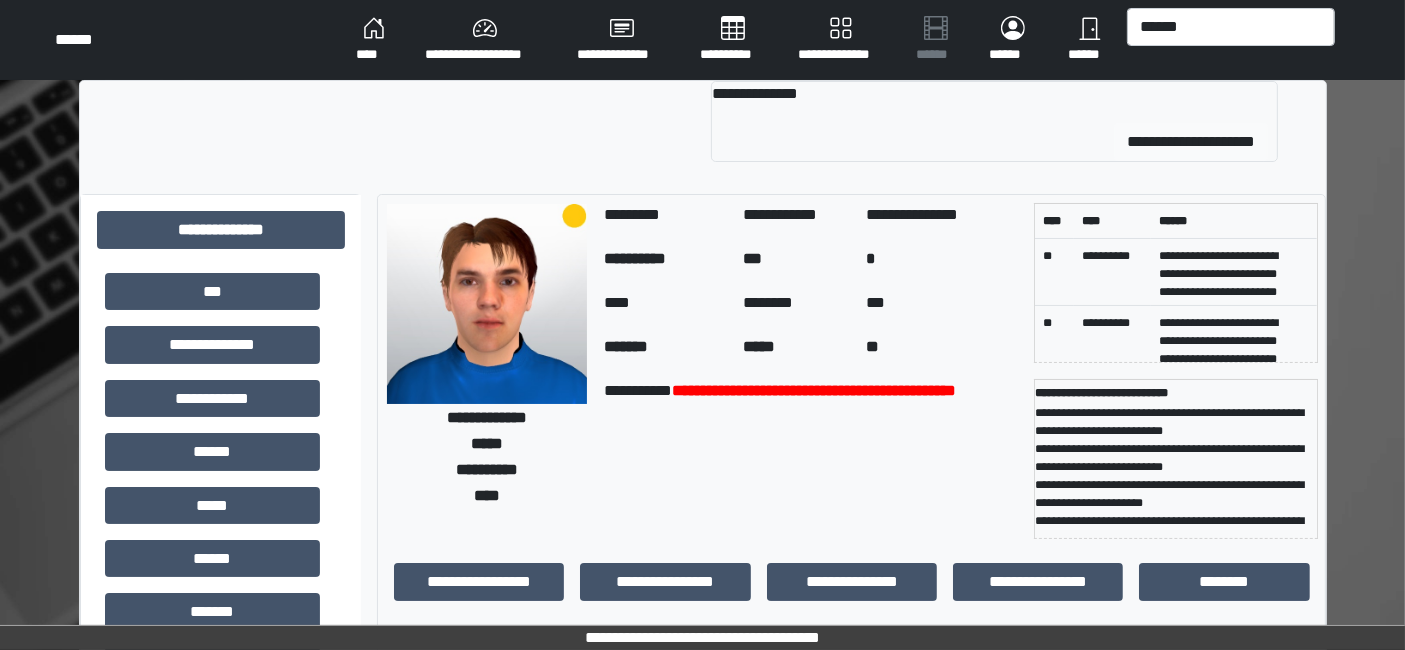 type 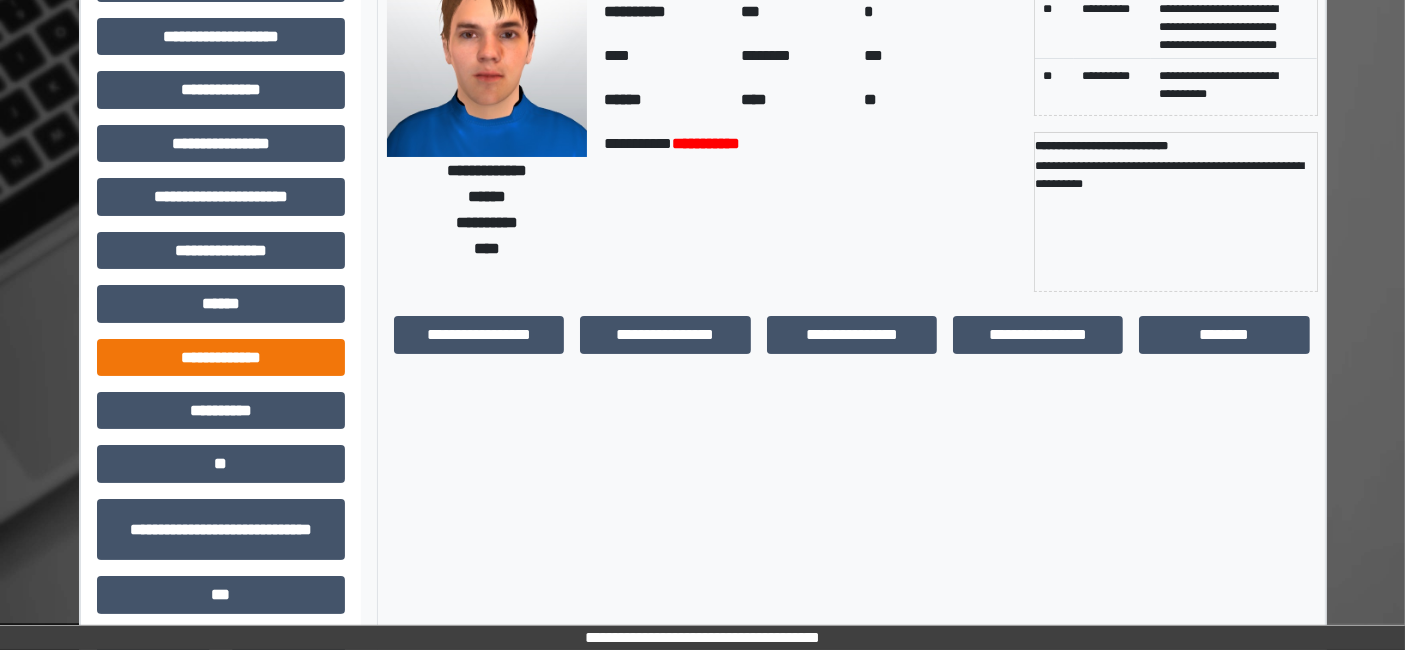 scroll, scrollTop: 151, scrollLeft: 0, axis: vertical 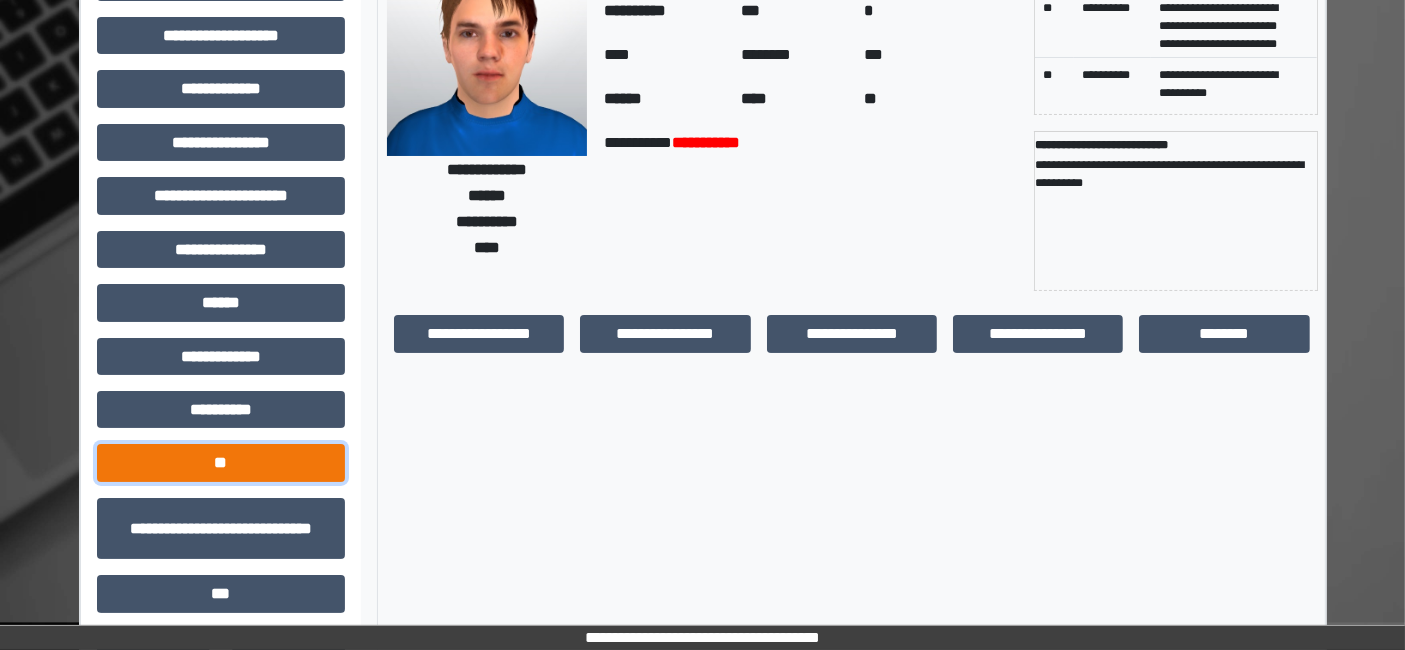 click on "**" at bounding box center [221, 462] 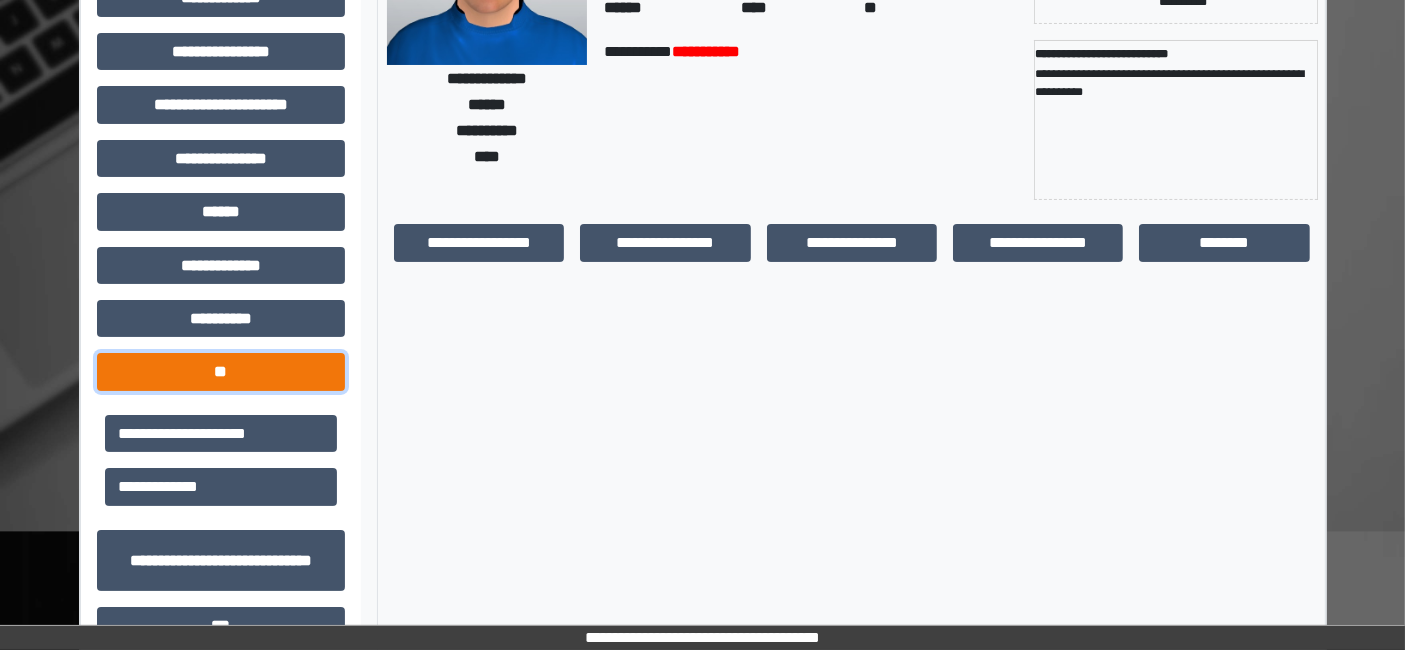 scroll, scrollTop: 243, scrollLeft: 0, axis: vertical 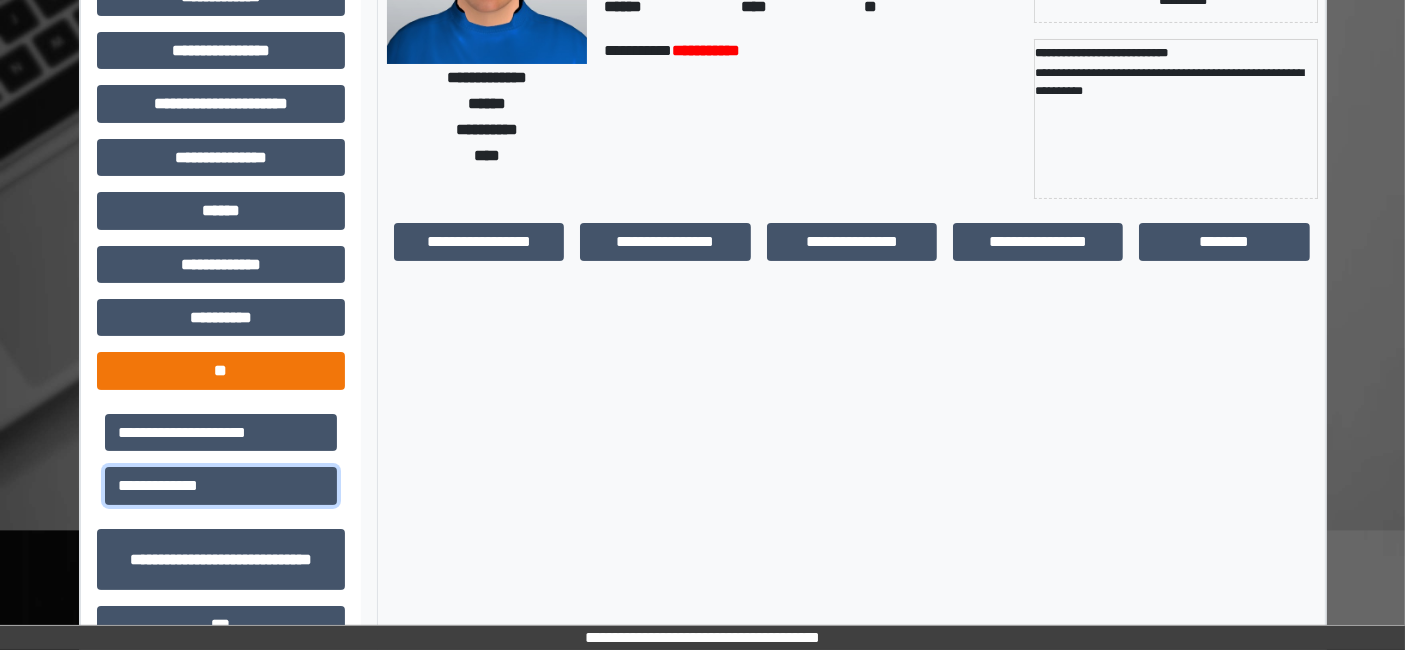 click on "**********" at bounding box center [221, 485] 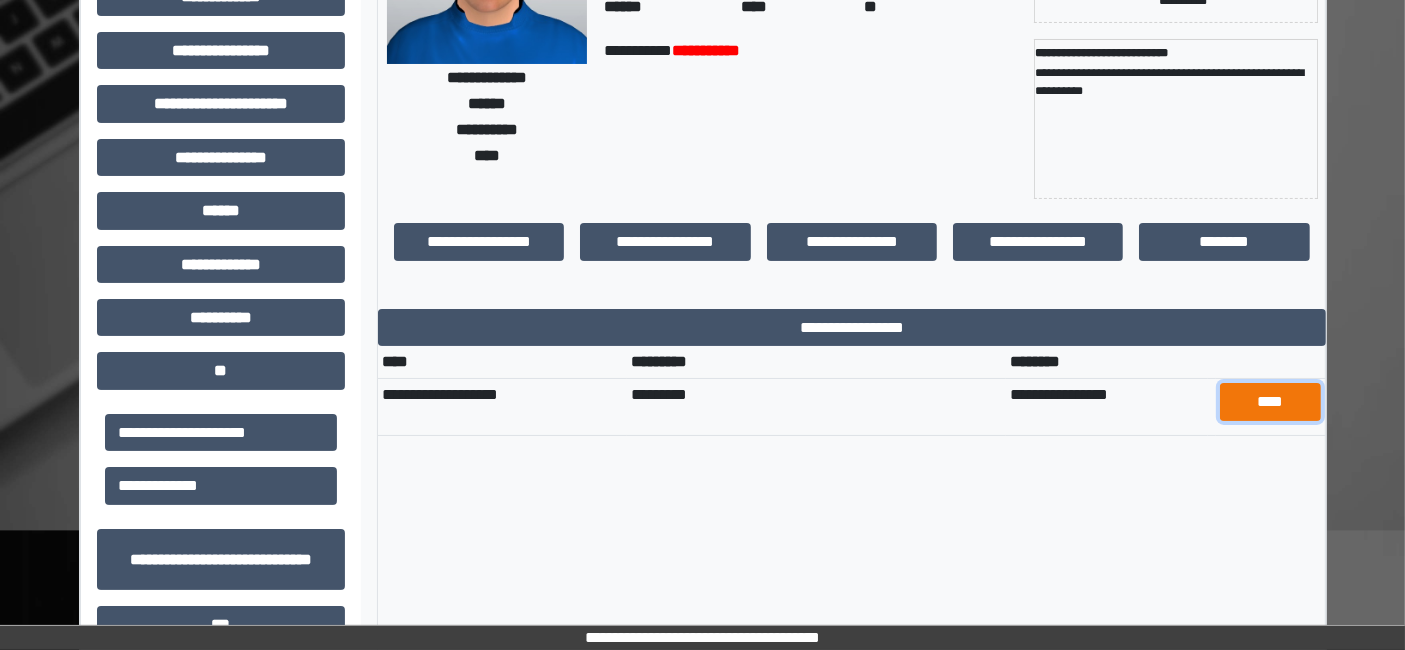 click on "****" at bounding box center [1270, 401] 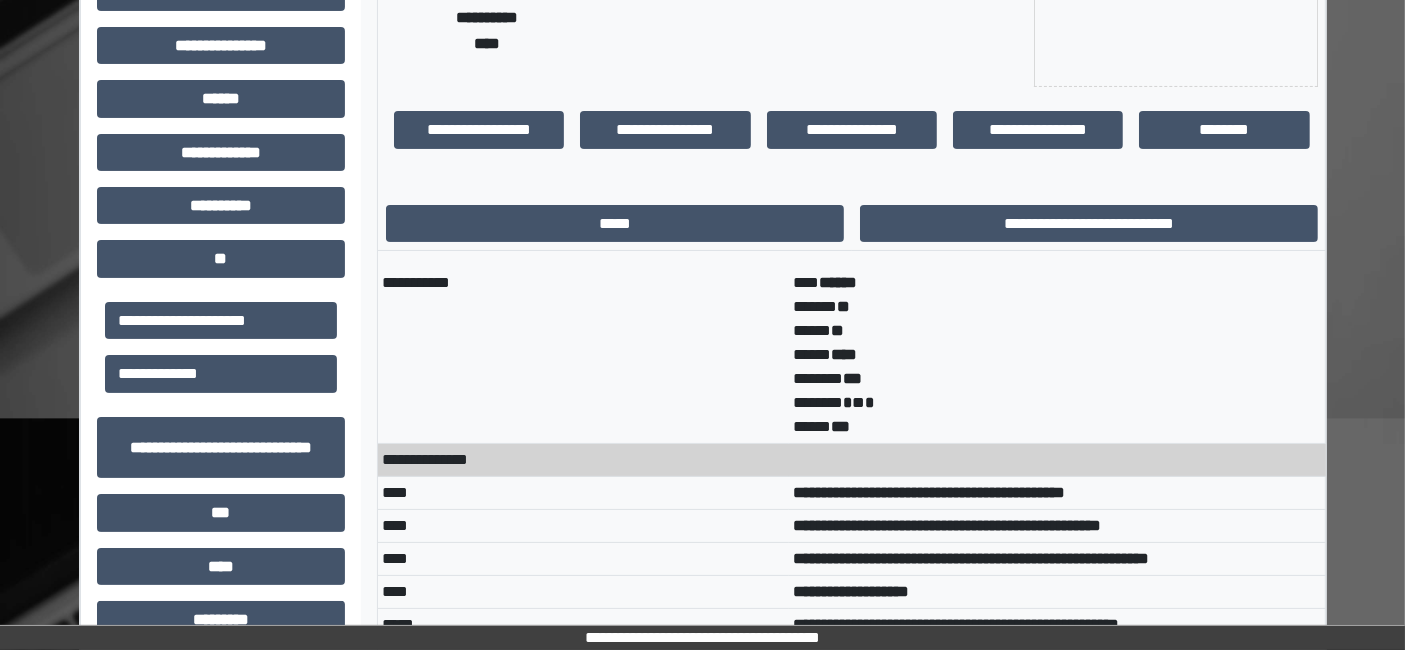 scroll, scrollTop: 357, scrollLeft: 0, axis: vertical 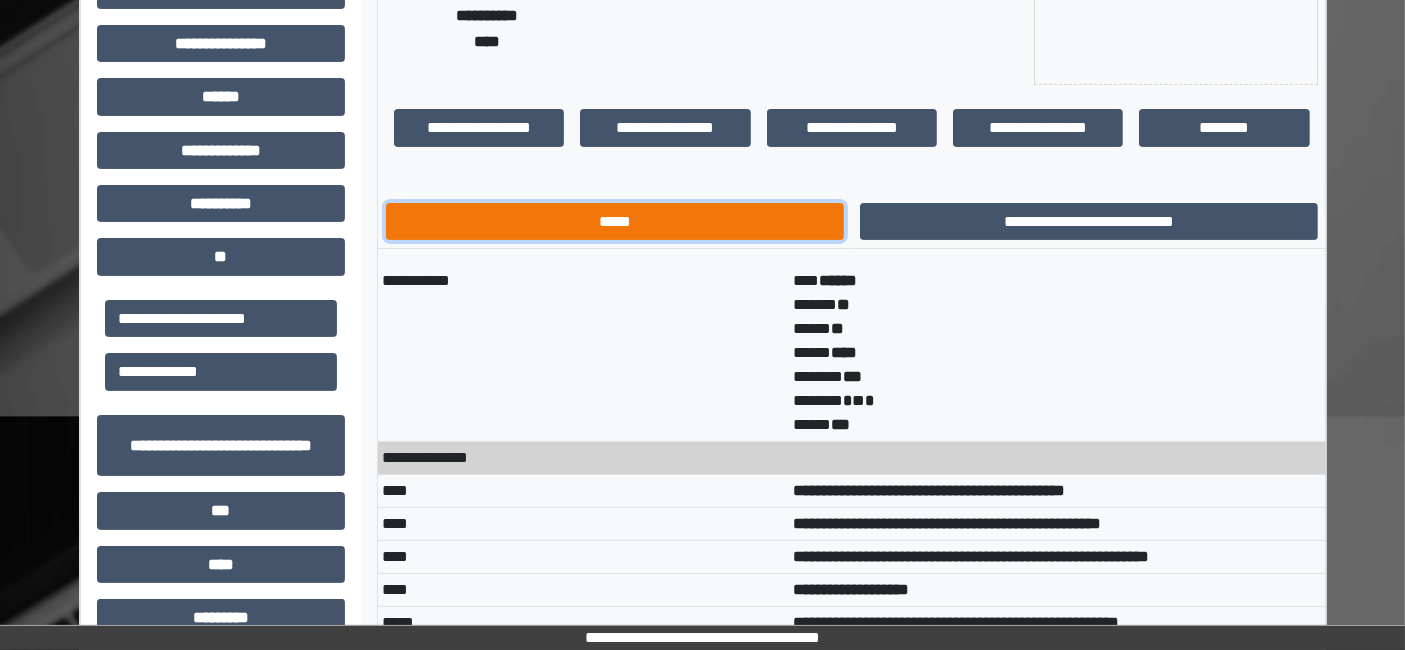 click on "*****" at bounding box center (615, 221) 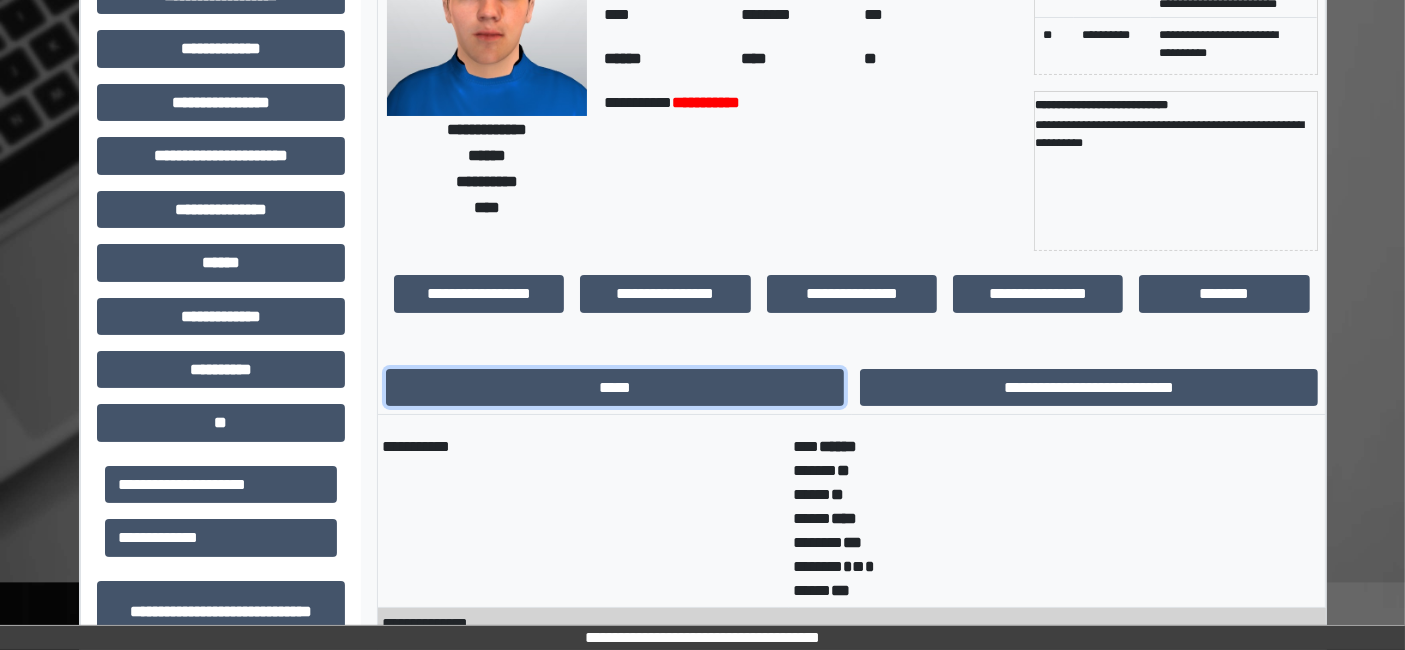 scroll, scrollTop: 0, scrollLeft: 0, axis: both 